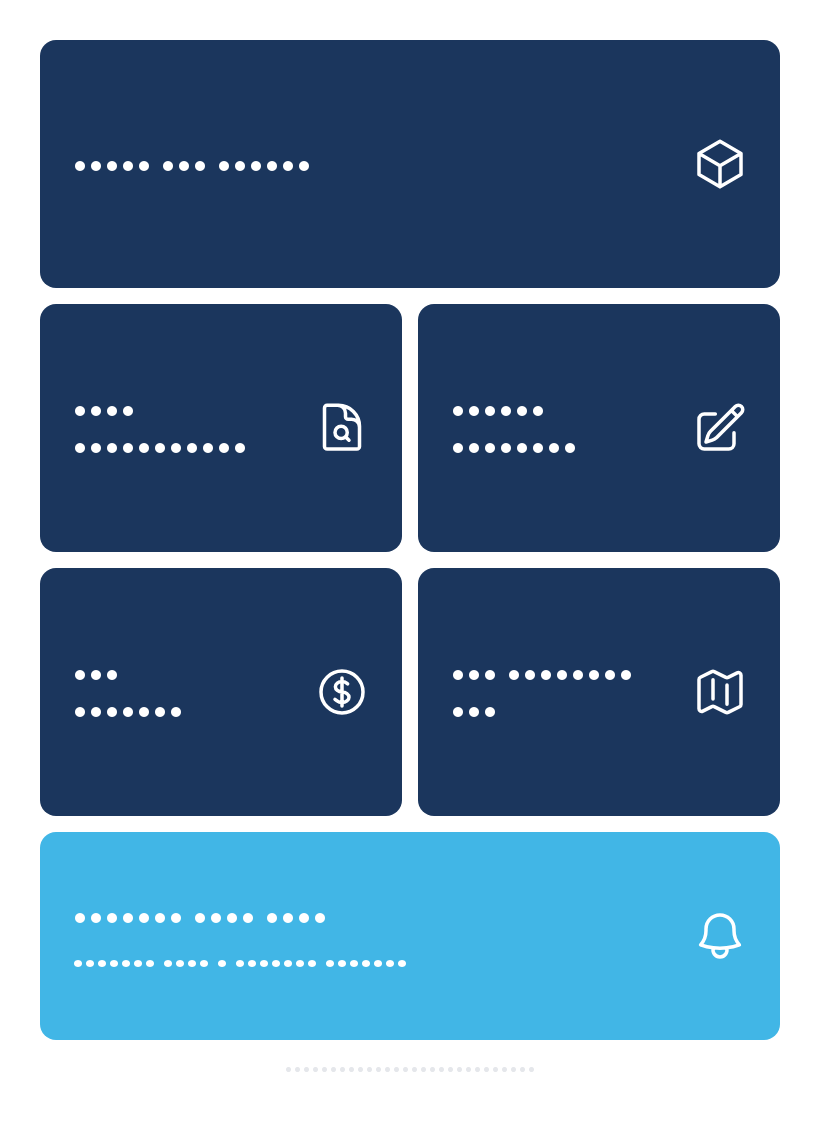 scroll, scrollTop: 0, scrollLeft: 0, axis: both 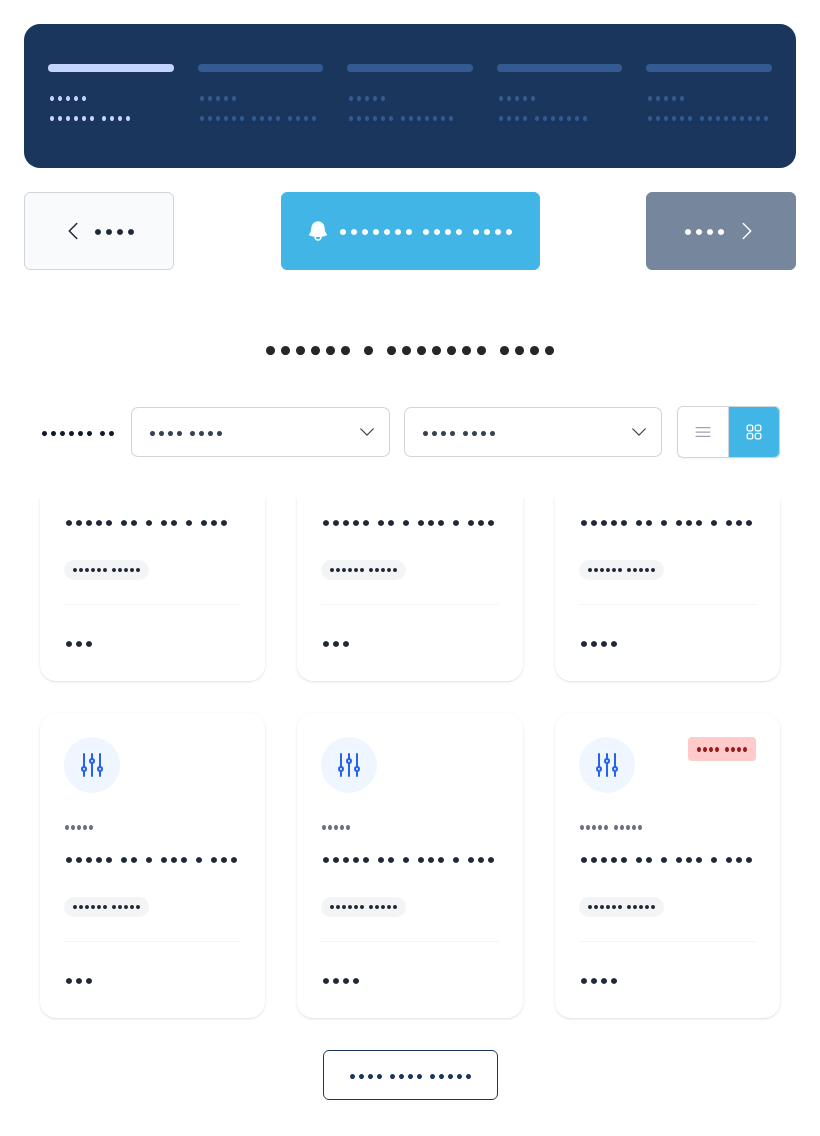 click on "••••• ••••• •• • ••• • ••• •••••• ••••• •••" at bounding box center [152, 580] 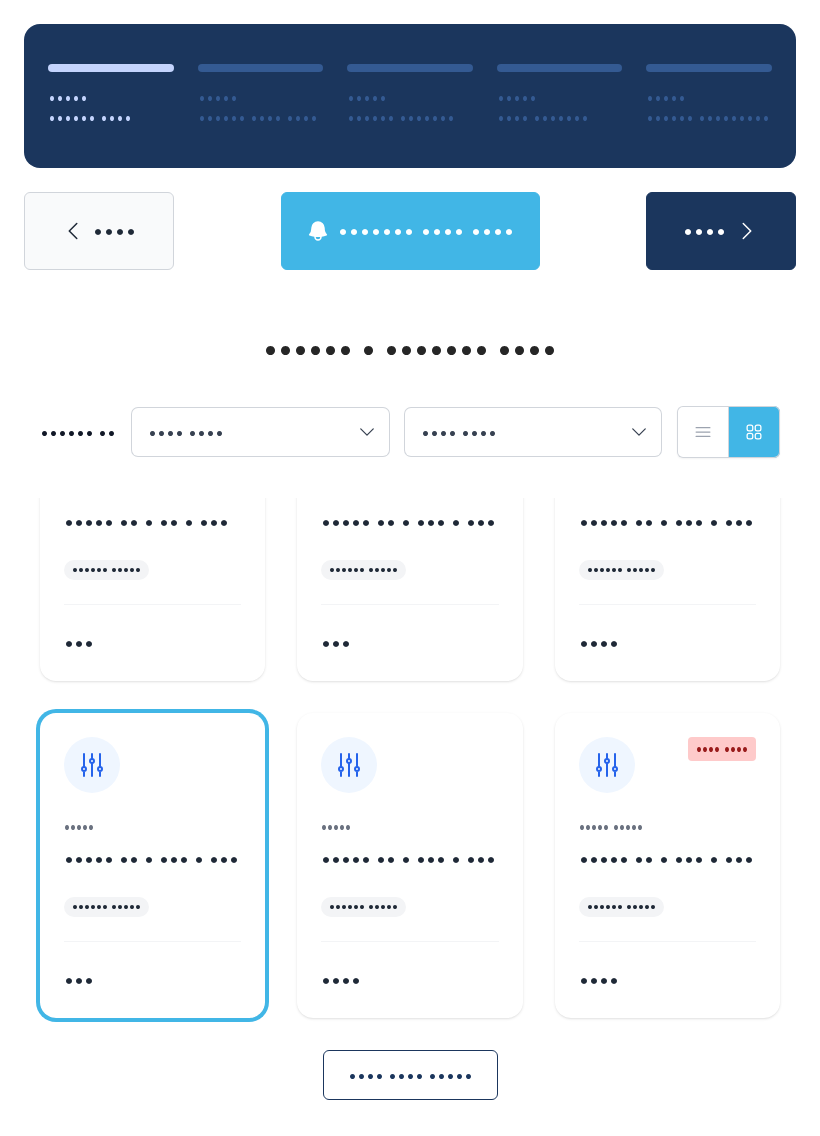 click on "••••" at bounding box center [721, 231] 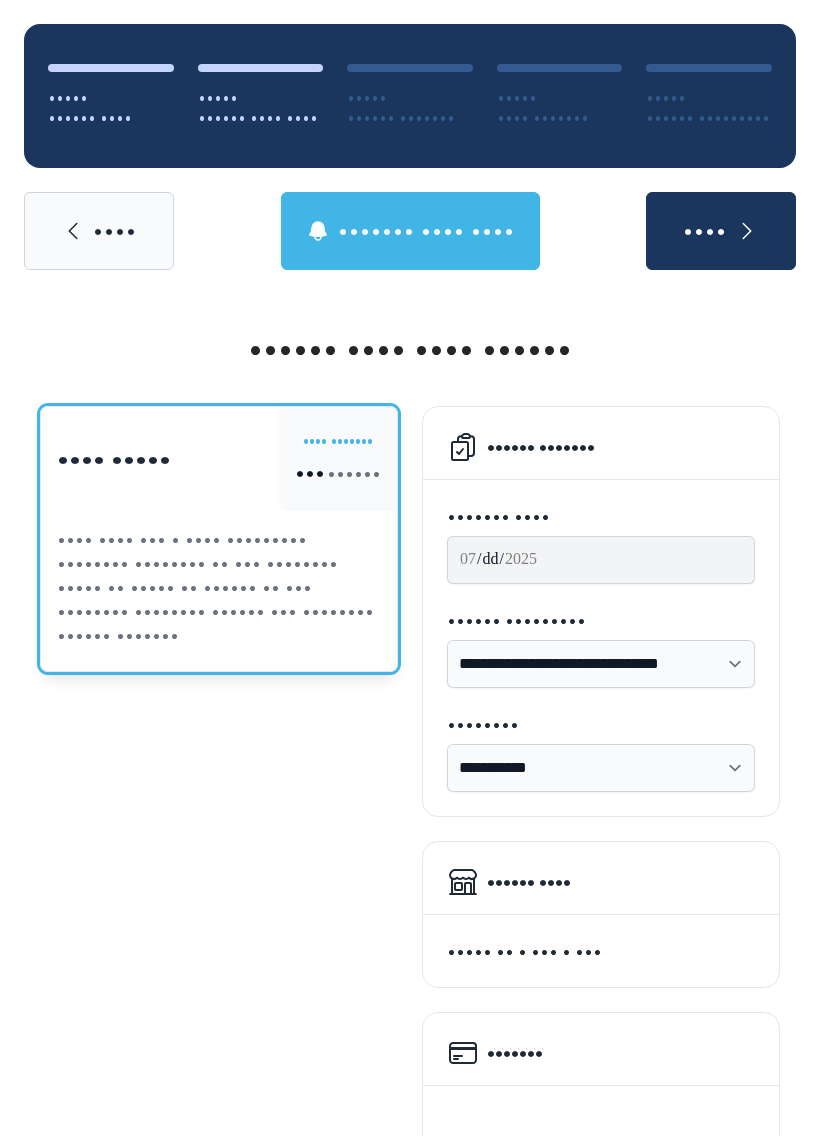 click on "••••" at bounding box center (99, 231) 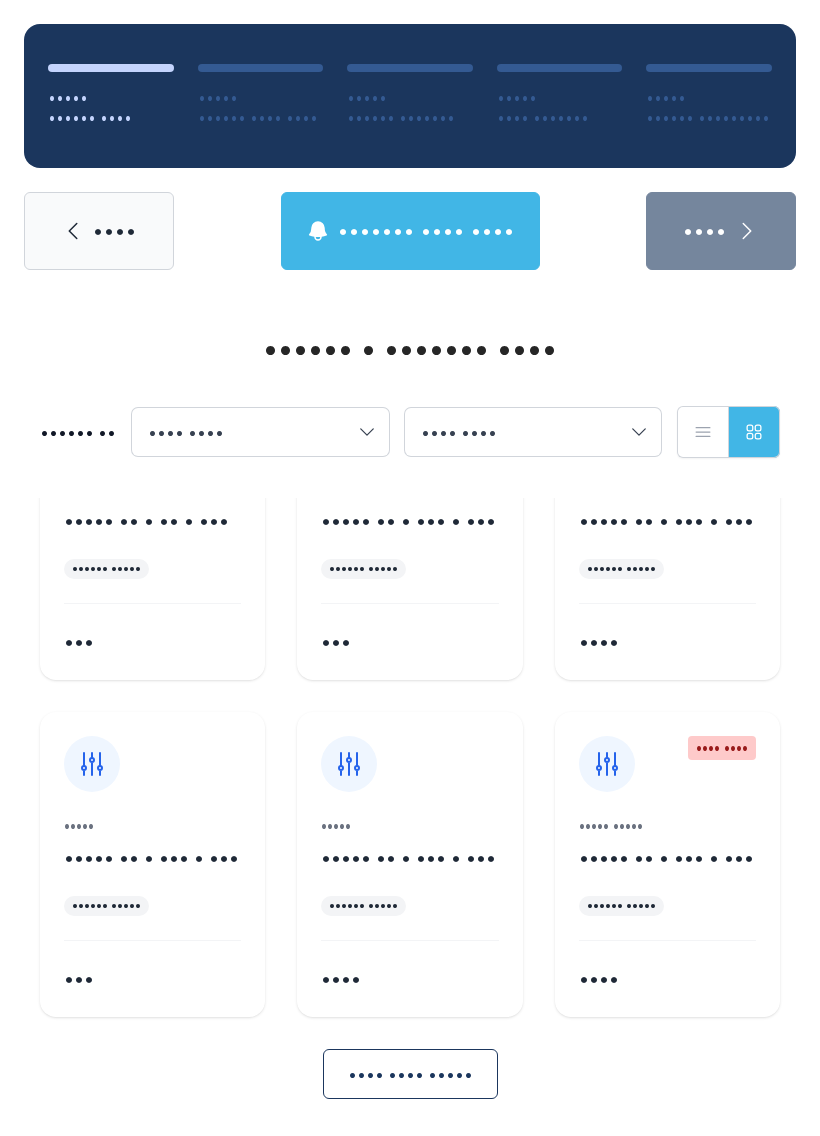 scroll, scrollTop: 126, scrollLeft: 0, axis: vertical 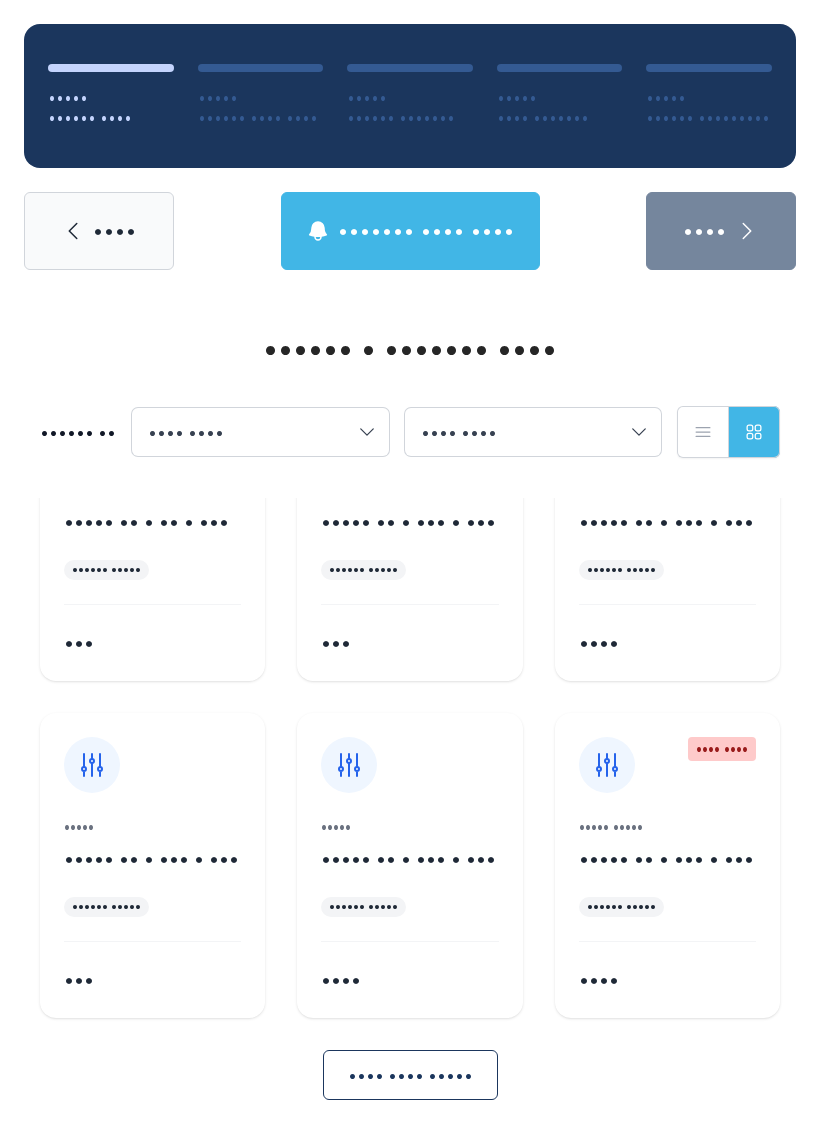 click on "••••" at bounding box center [115, 231] 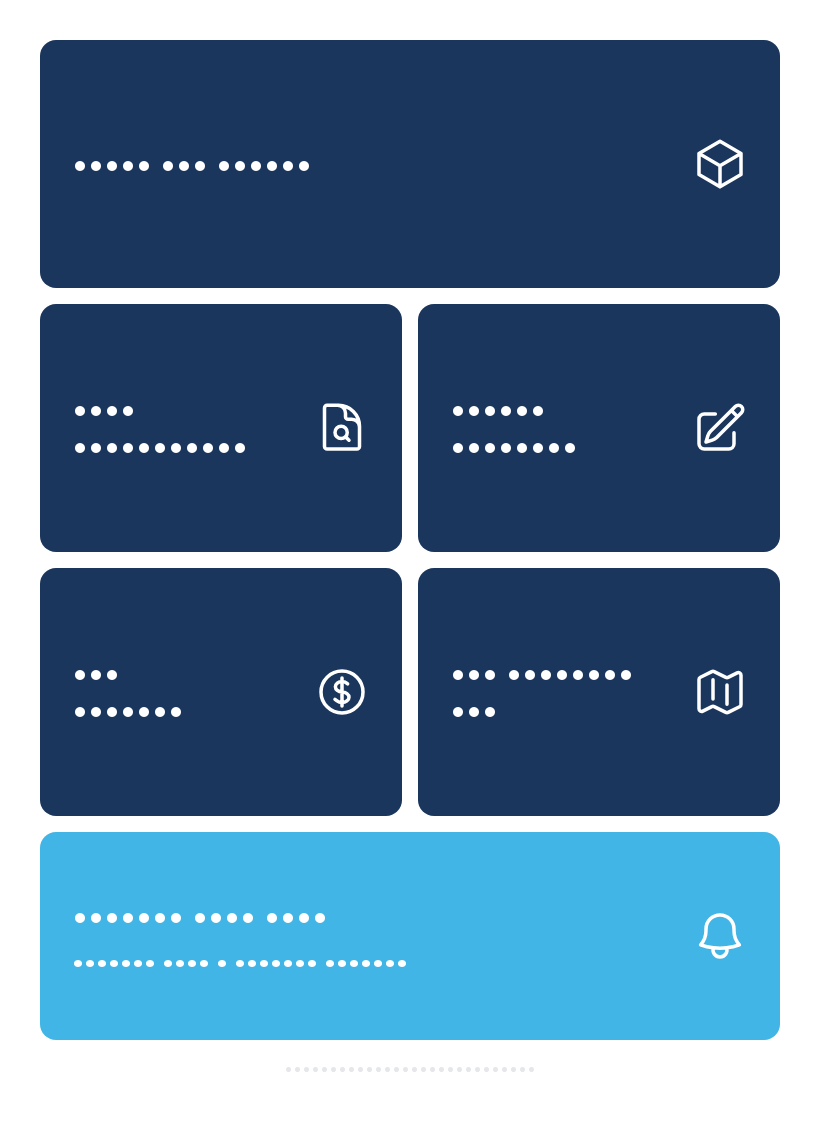 click on "•••• •••••••••••" at bounding box center (185, 427) 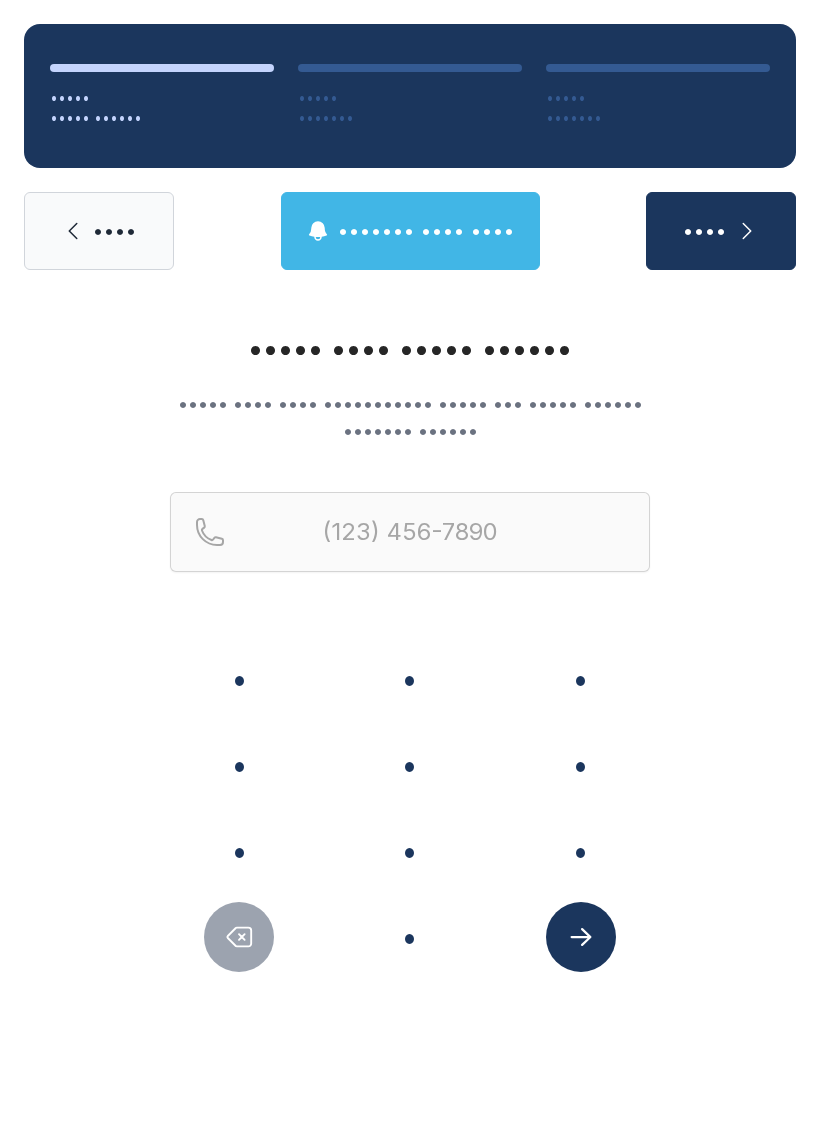 click on "•" at bounding box center [239, 679] 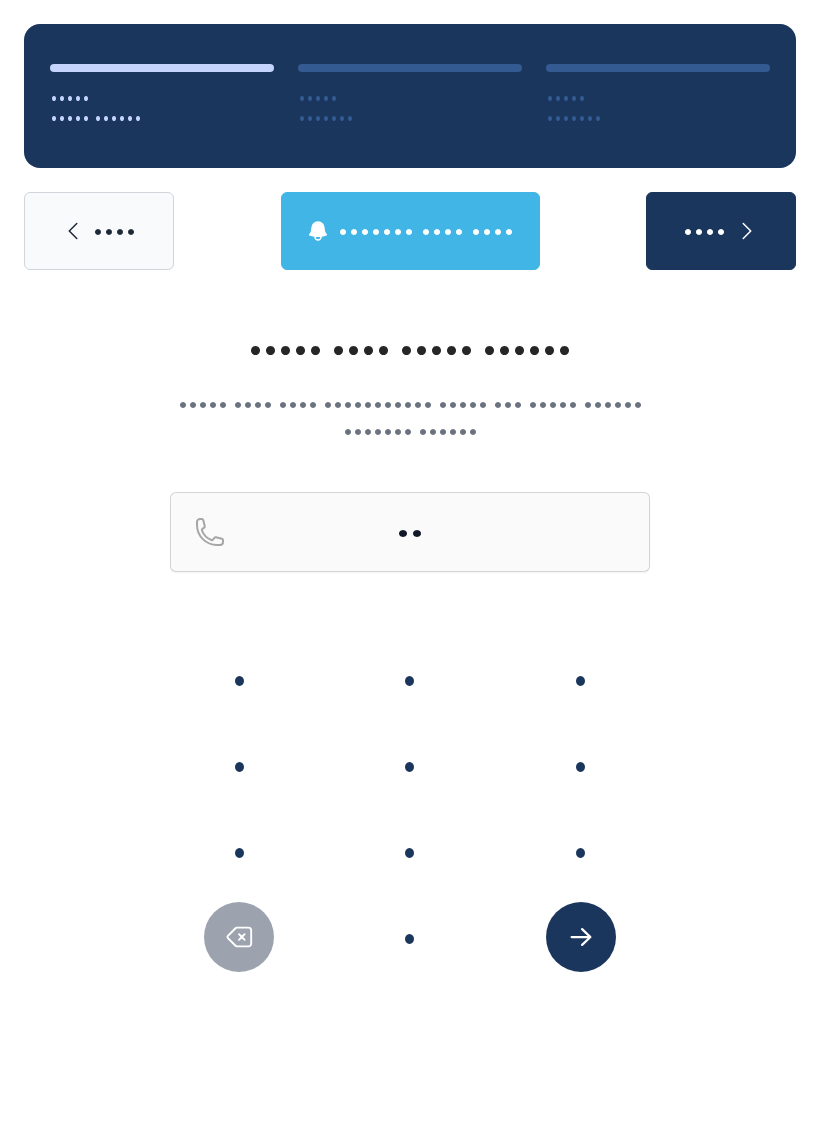 click on "•" at bounding box center (239, 679) 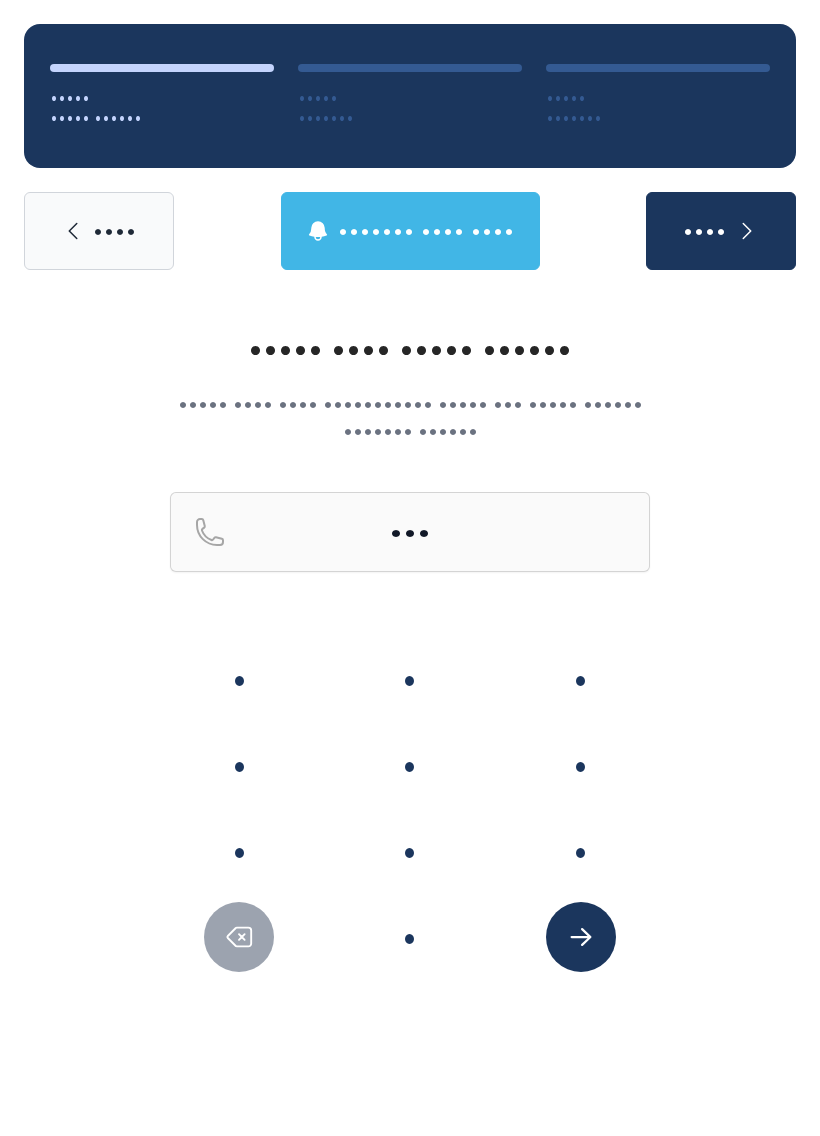 click on "•" at bounding box center [239, 679] 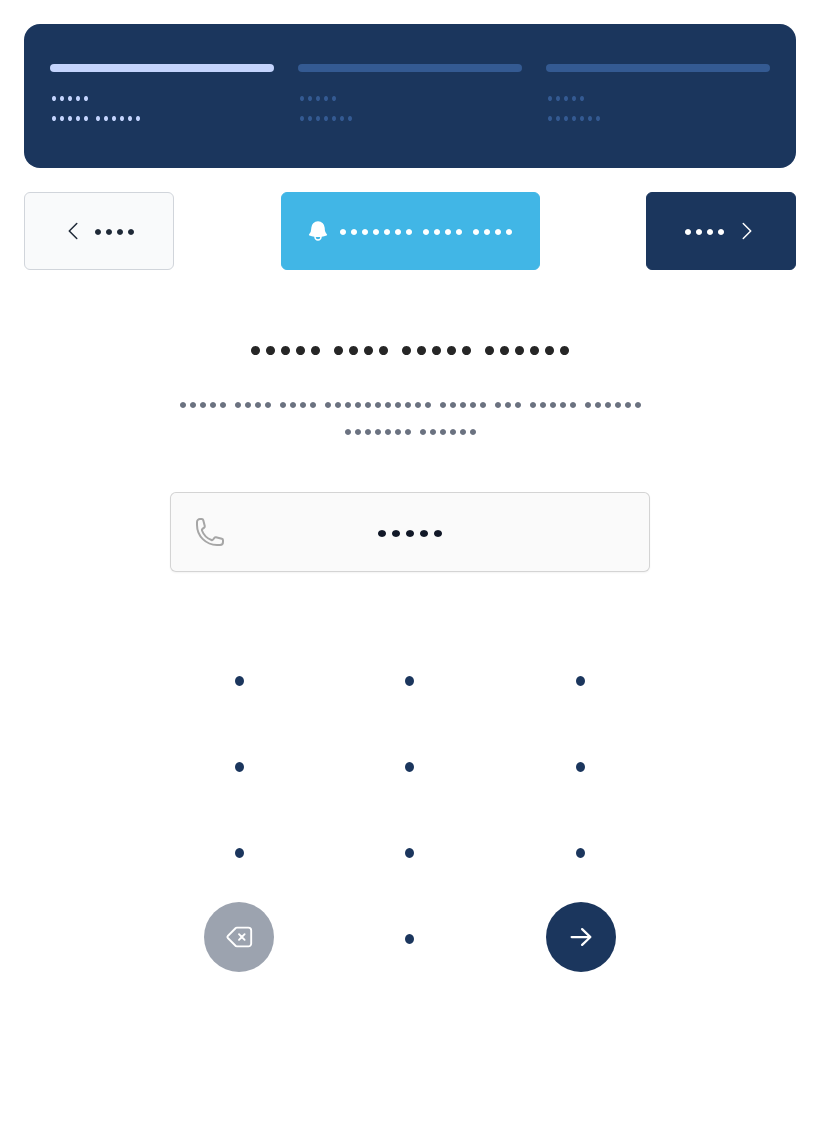 click on "•" at bounding box center (239, 679) 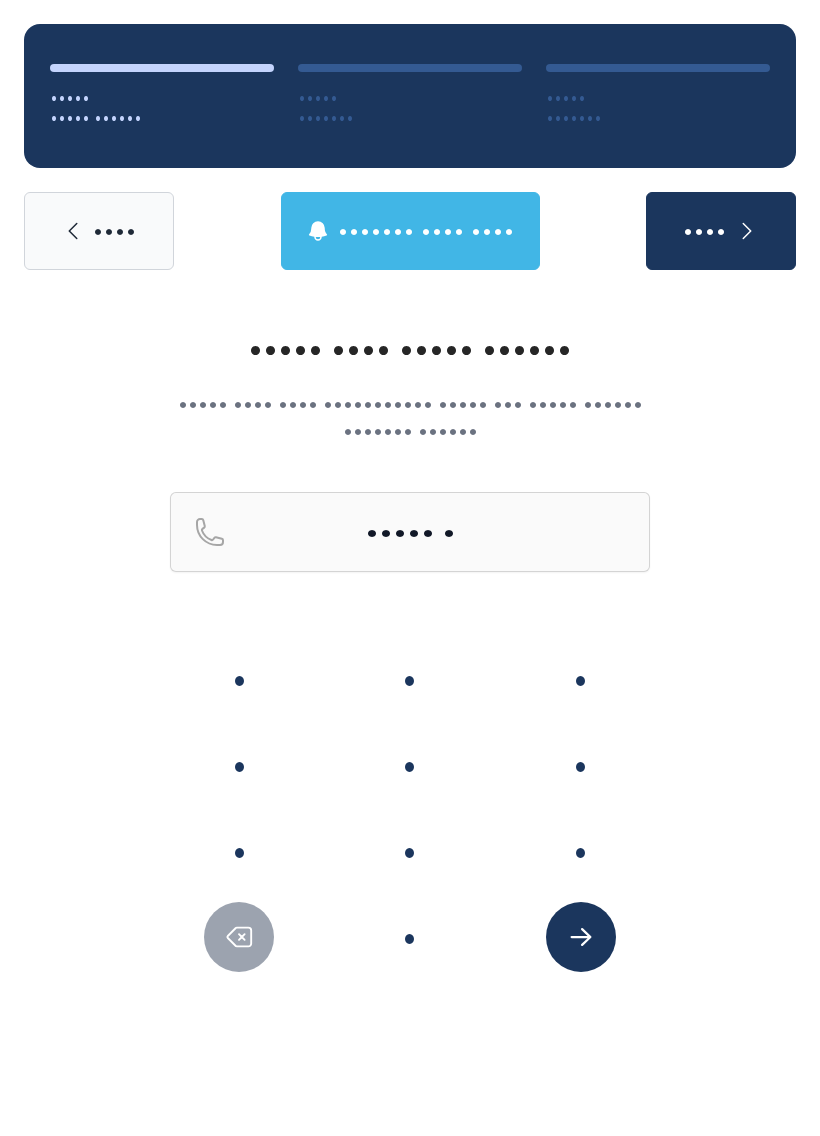 click on "•" at bounding box center (239, 679) 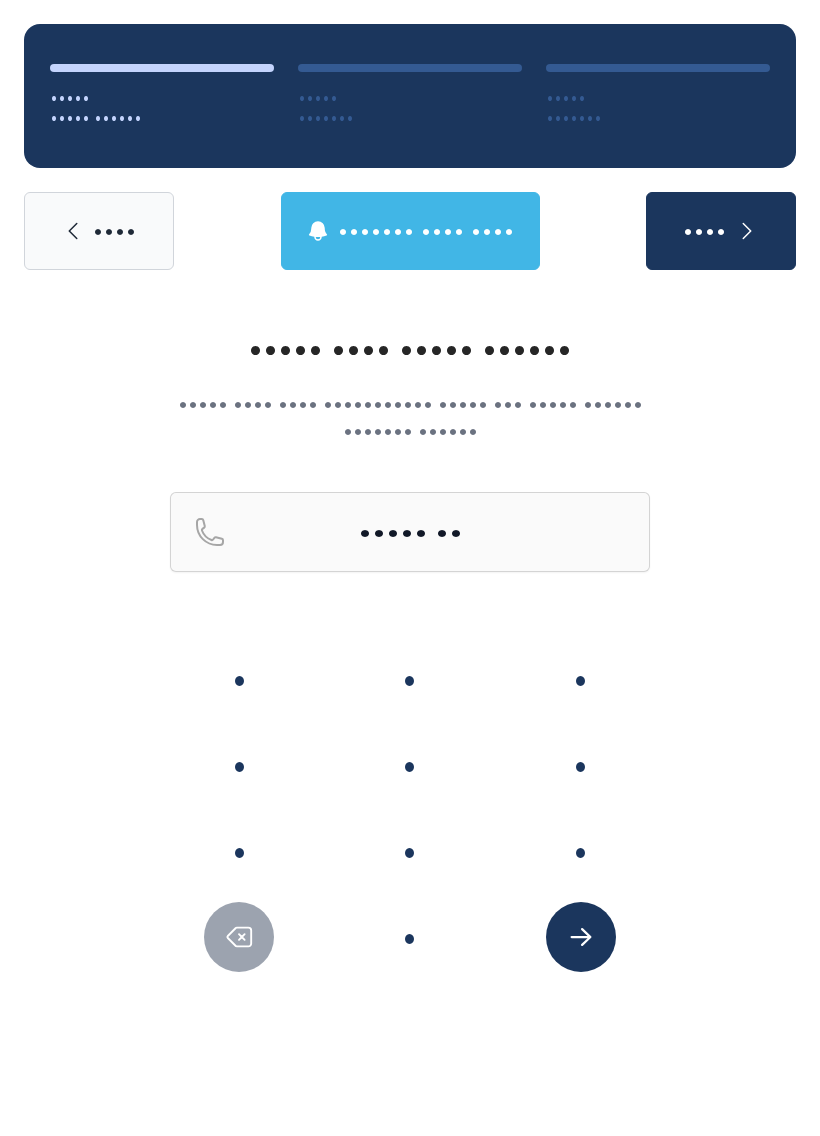 click on "•" at bounding box center [239, 679] 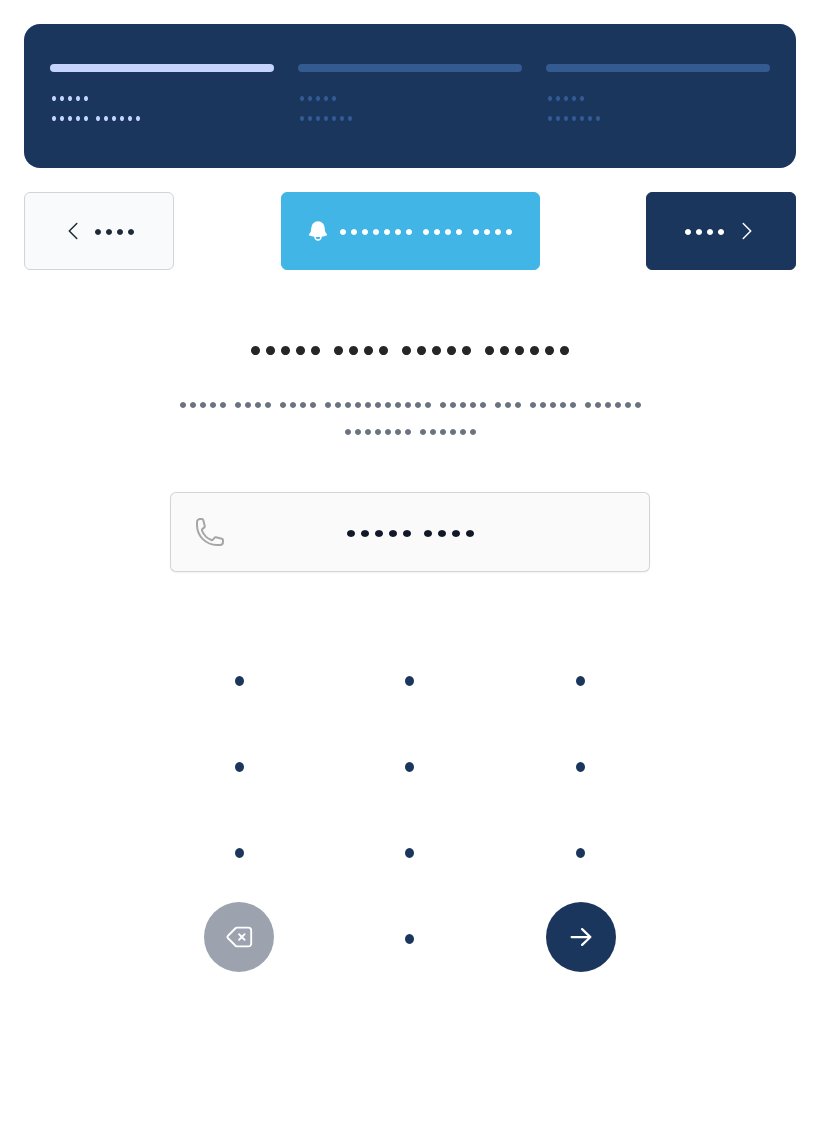 click on "•" at bounding box center (239, 679) 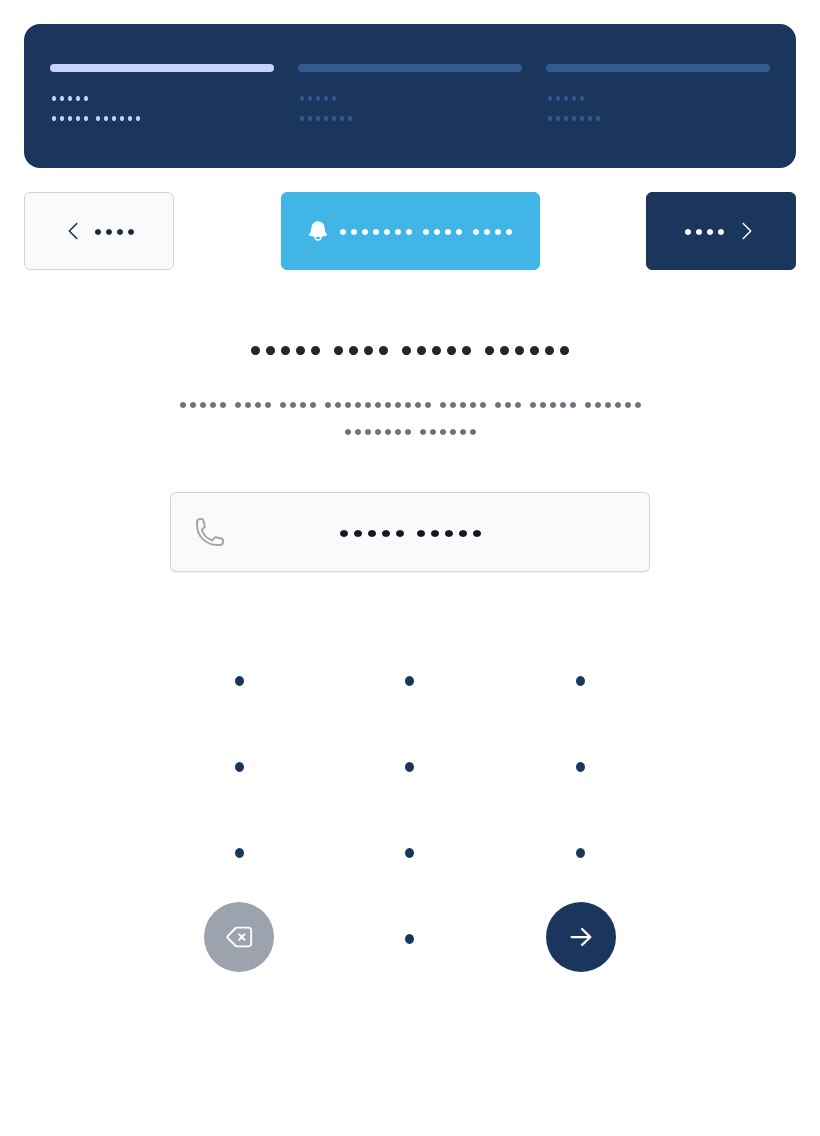 click on "•" at bounding box center [239, 679] 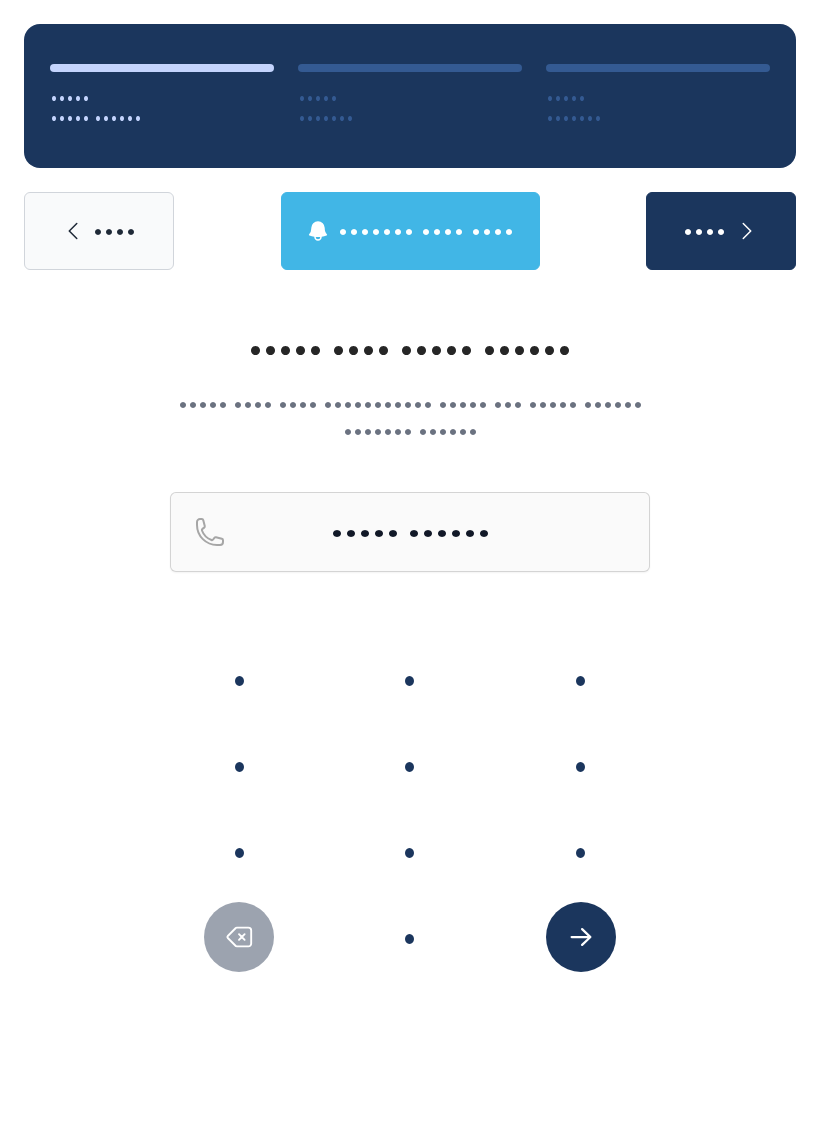 click on "•" at bounding box center (239, 679) 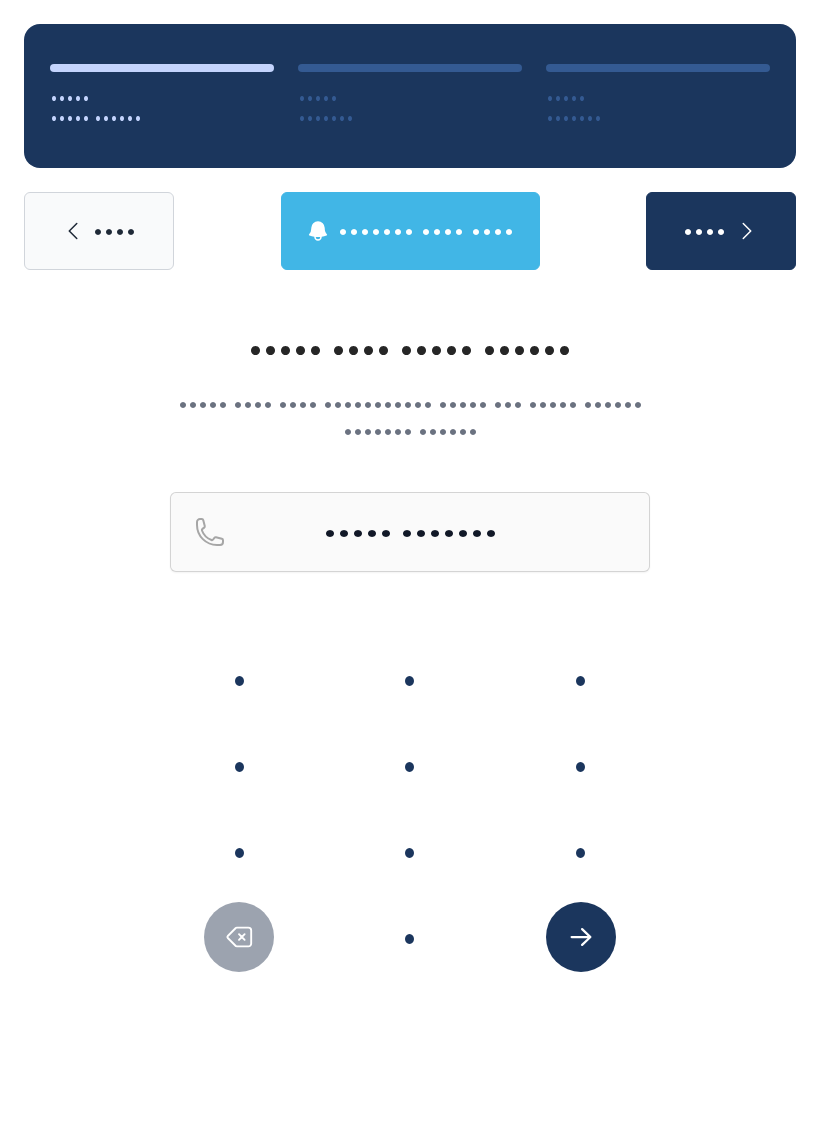 click on "•" at bounding box center (239, 679) 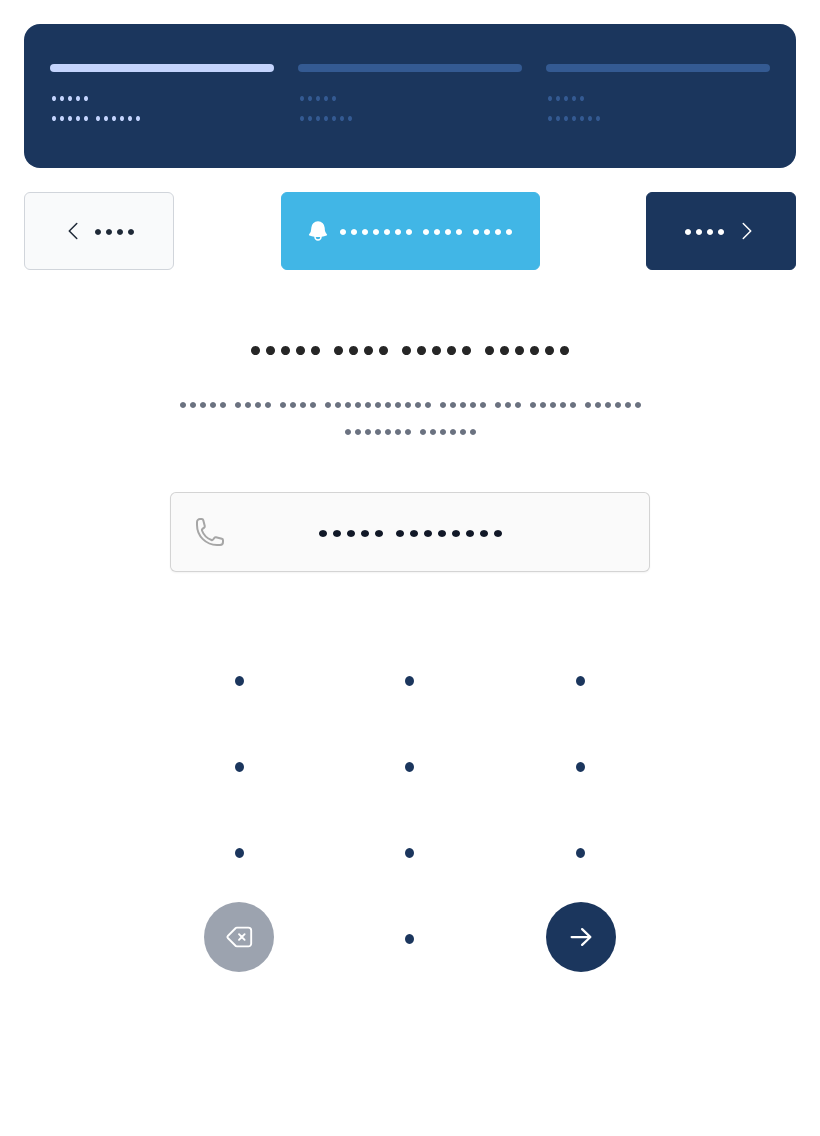 click at bounding box center (581, 937) 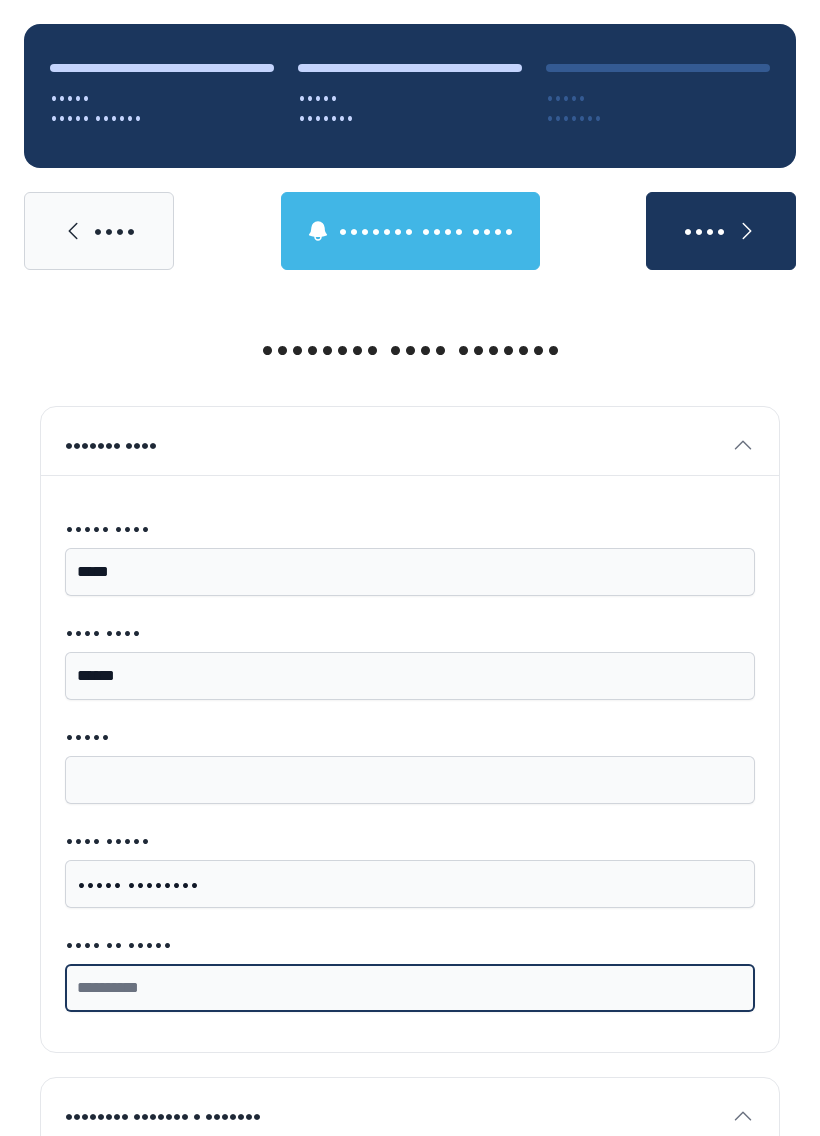 click on "•••• •• •••••" at bounding box center [410, 988] 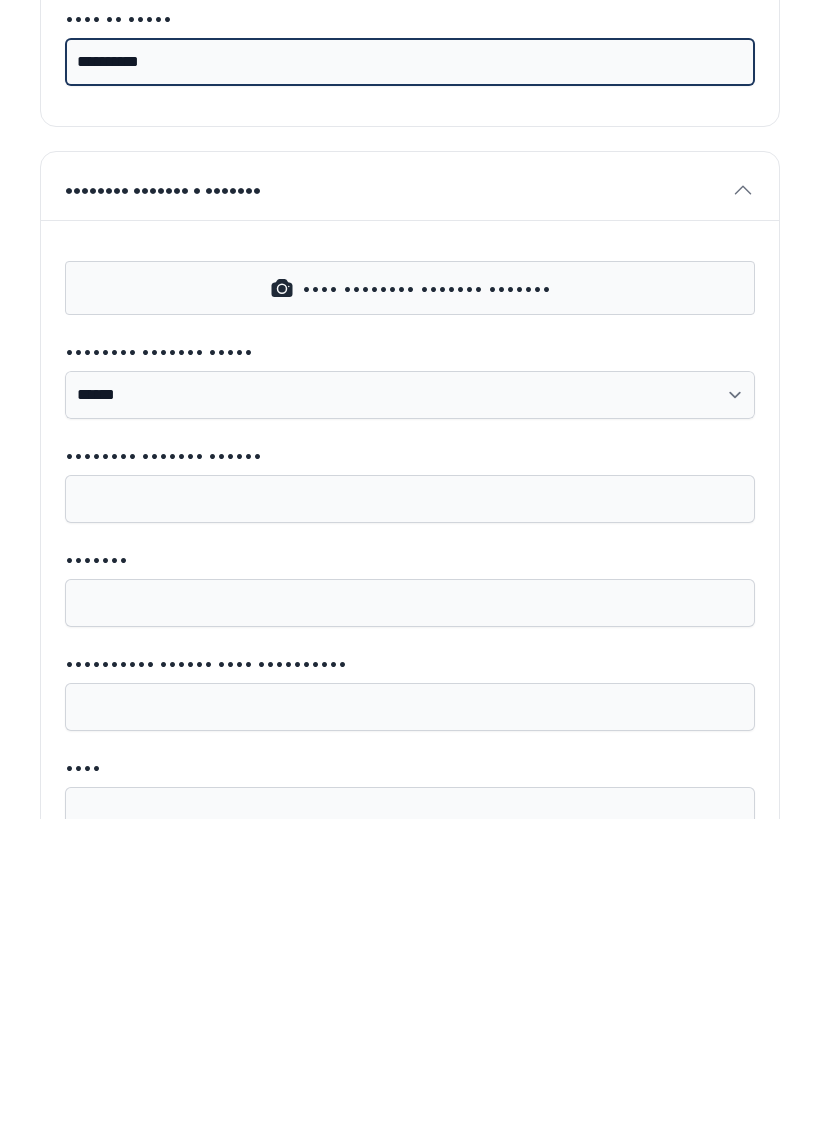 scroll, scrollTop: 621, scrollLeft: 0, axis: vertical 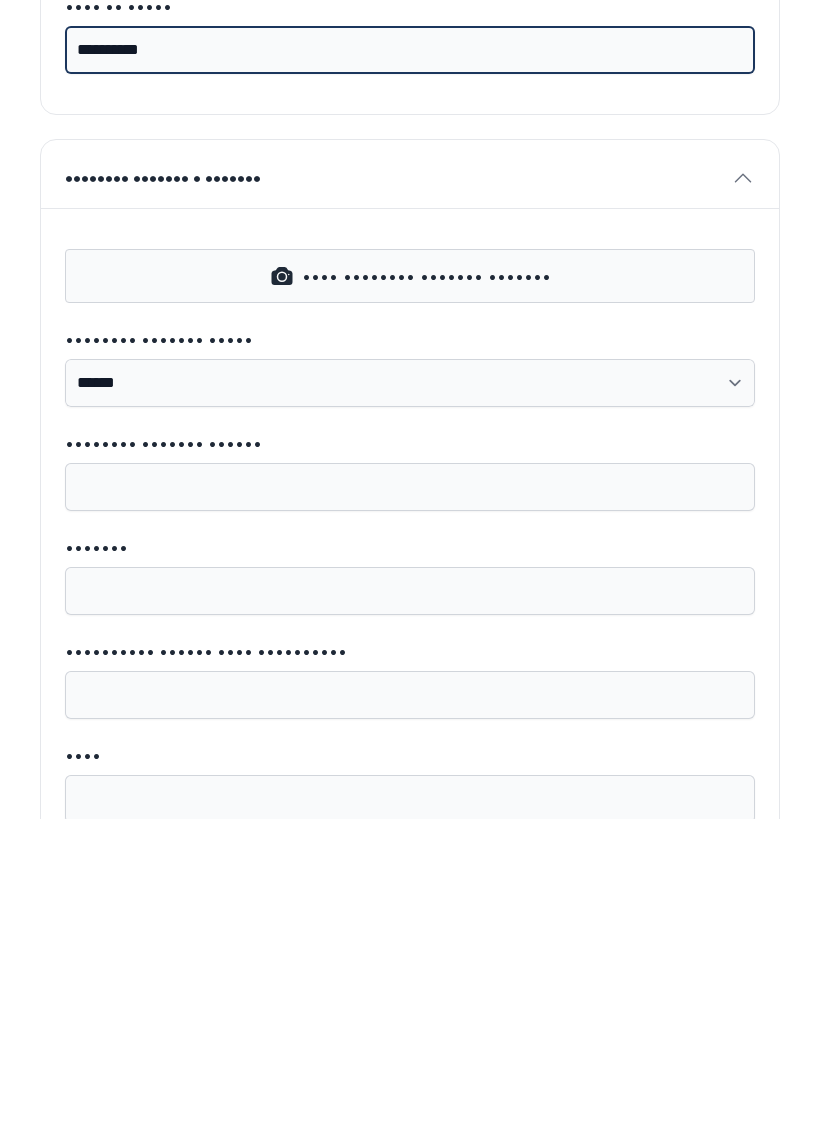 type on "••••••••••" 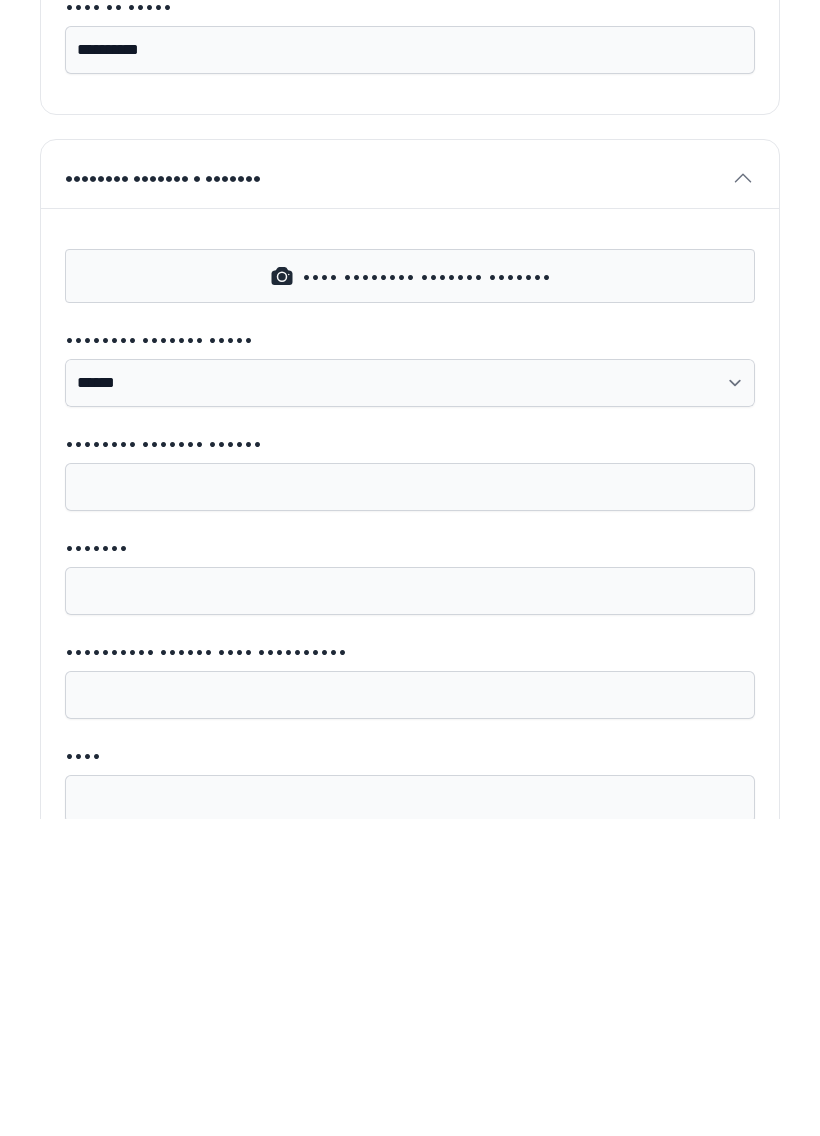 click on "•••• •••••••• ••••••• •••••••" at bounding box center [426, 593] 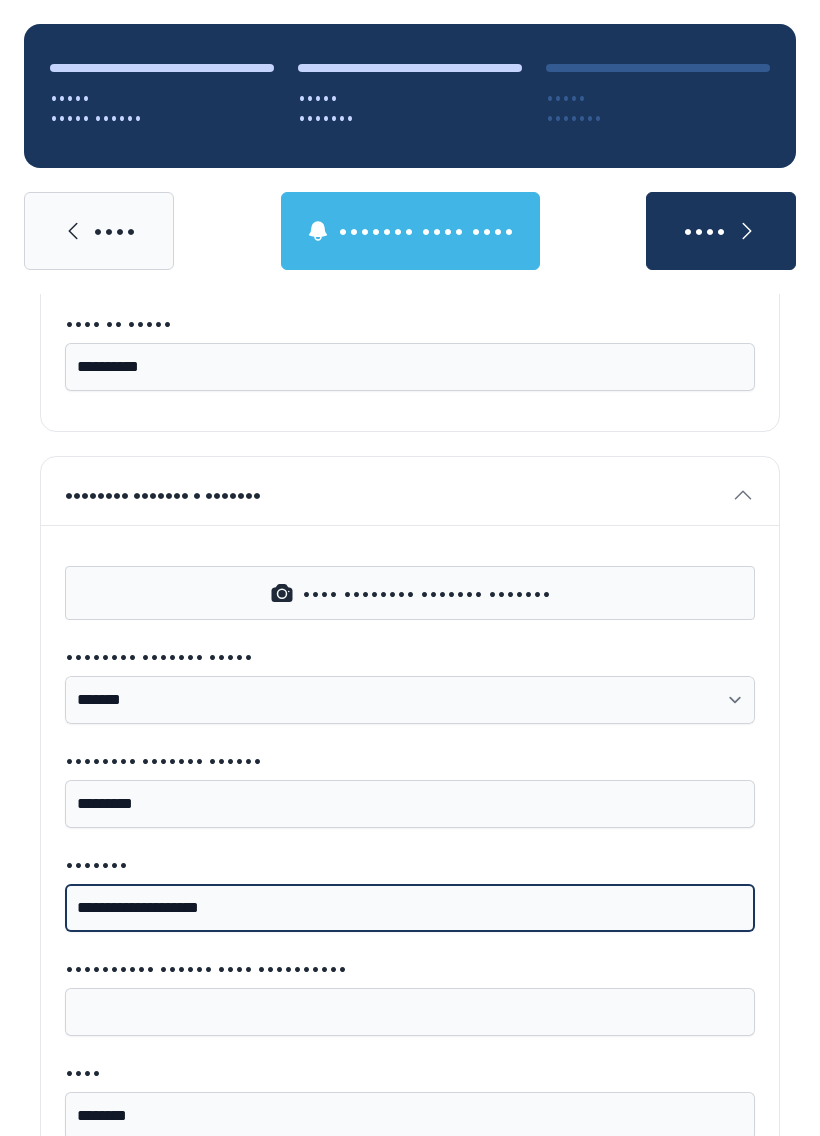 click on "••••••••••••••••••••" at bounding box center (410, 908) 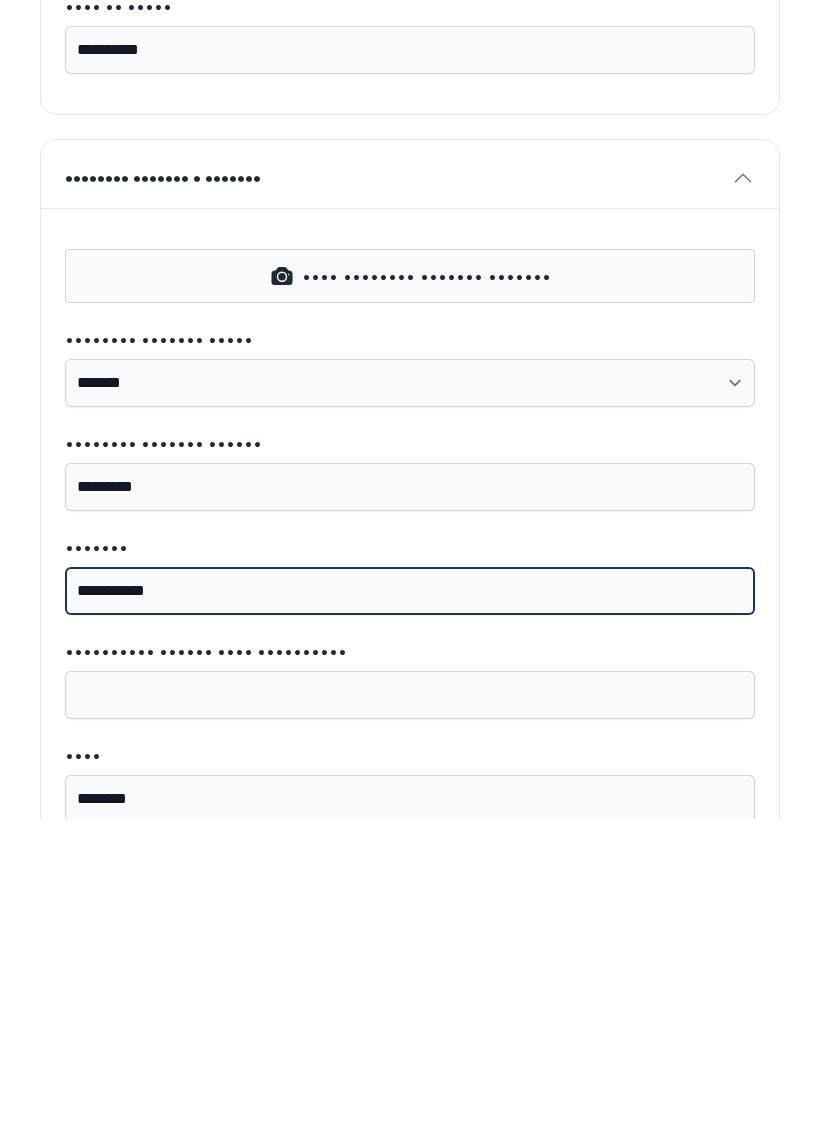 type on "•••••••••••" 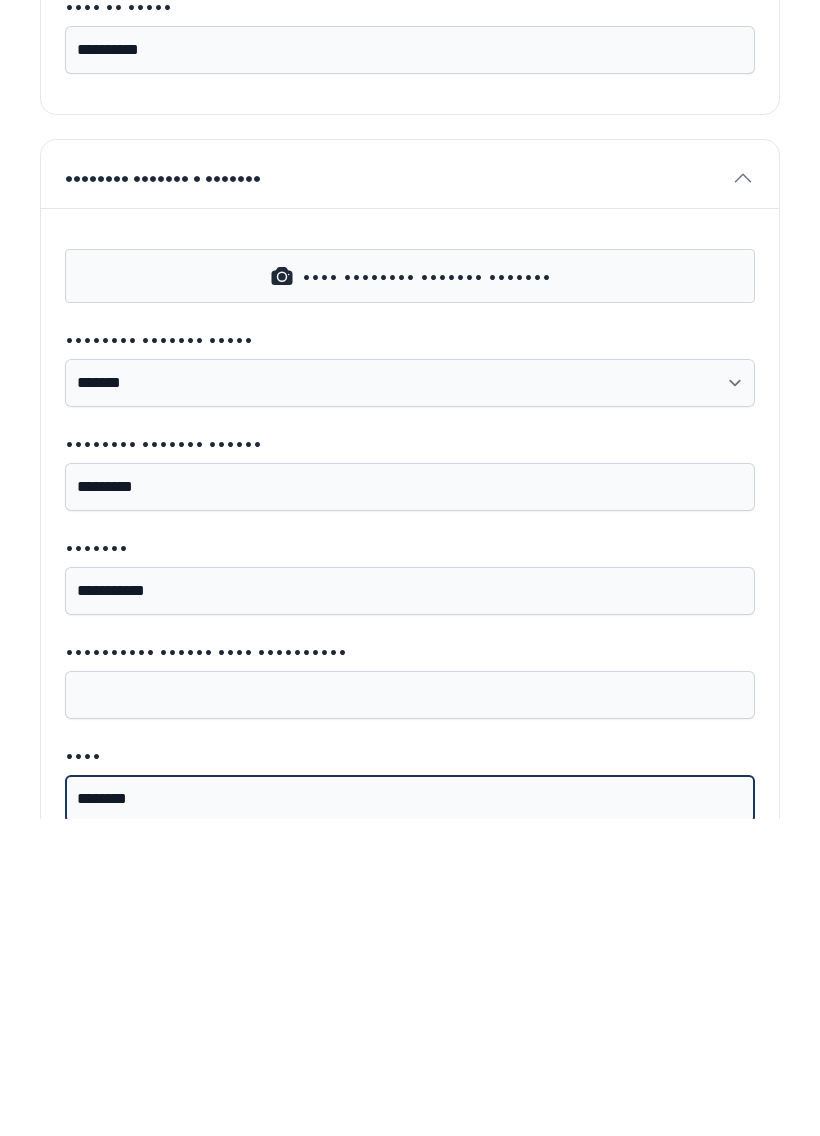 click on "••••••••" at bounding box center (410, 1116) 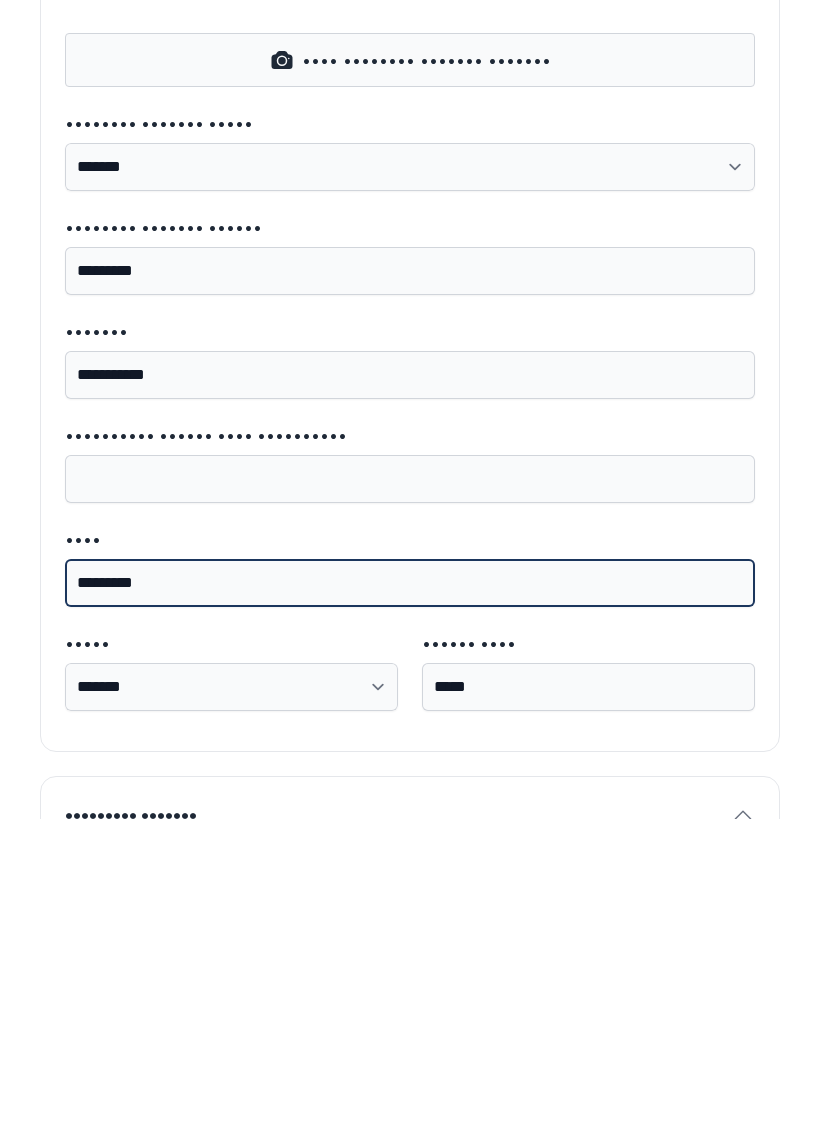 scroll, scrollTop: 852, scrollLeft: 0, axis: vertical 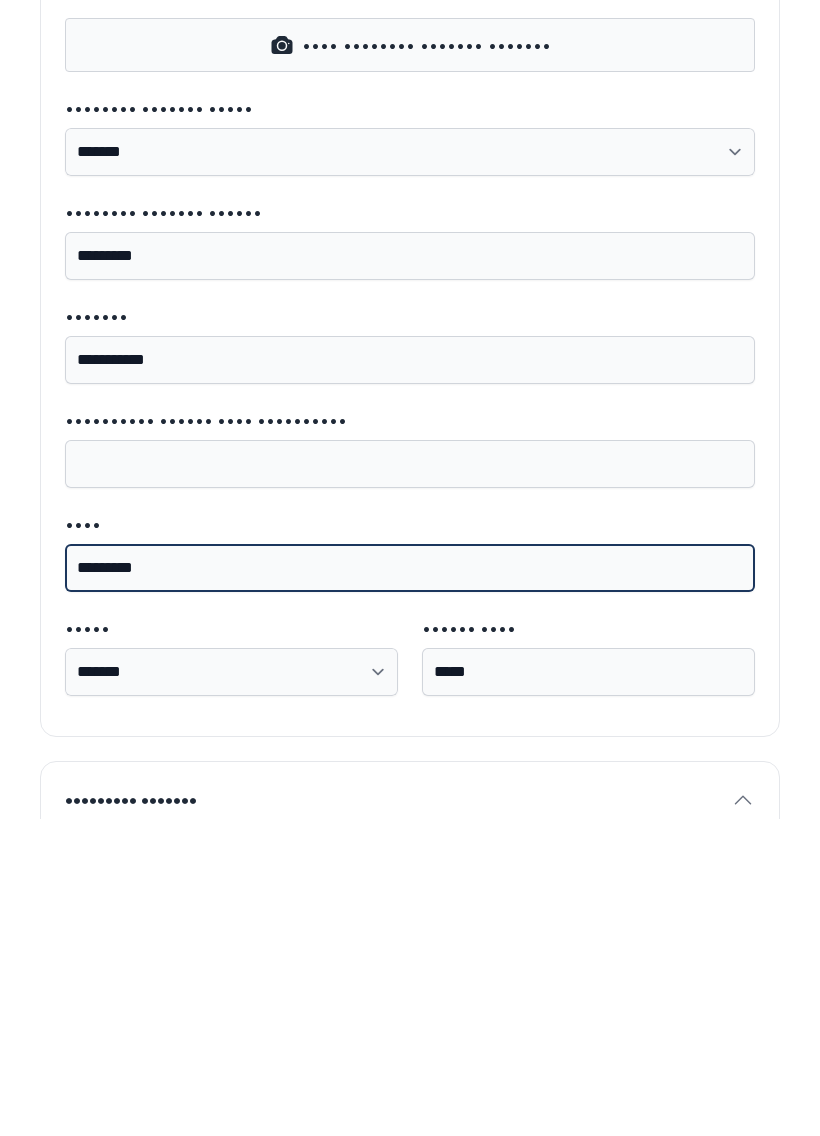 type on "•••••••••" 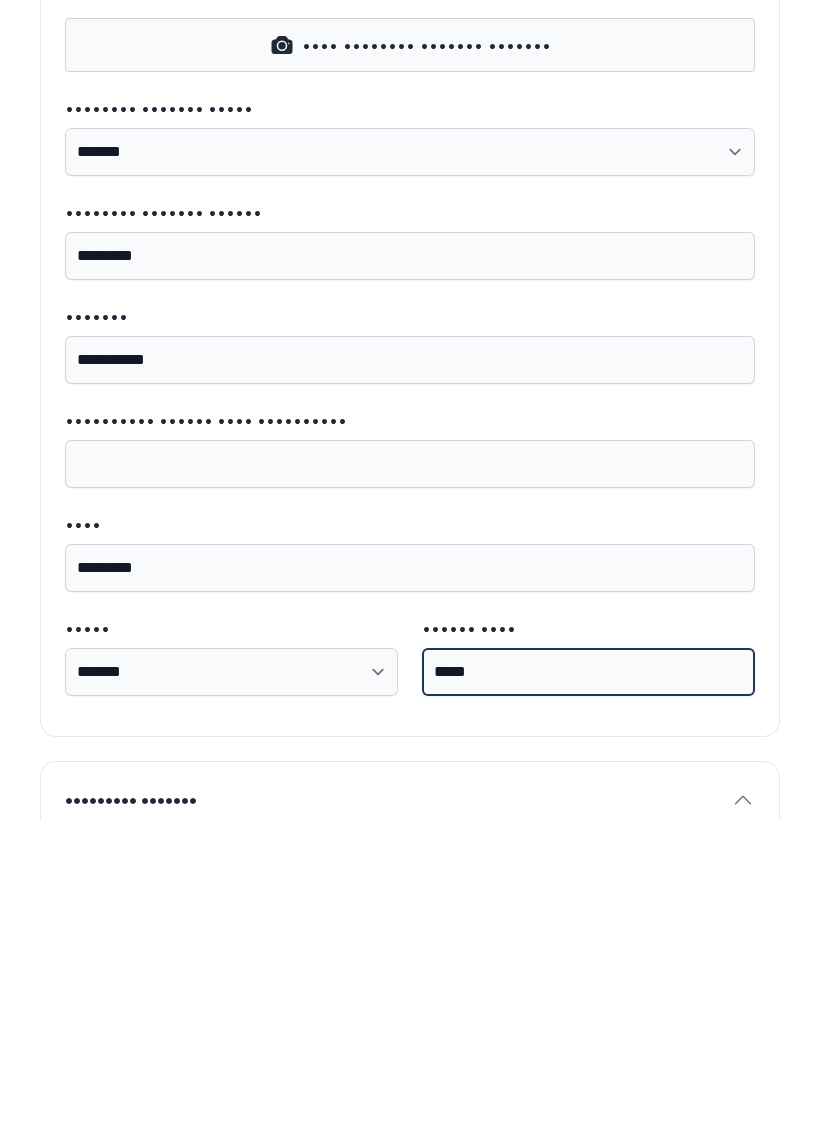 click on "•••••" at bounding box center (588, 989) 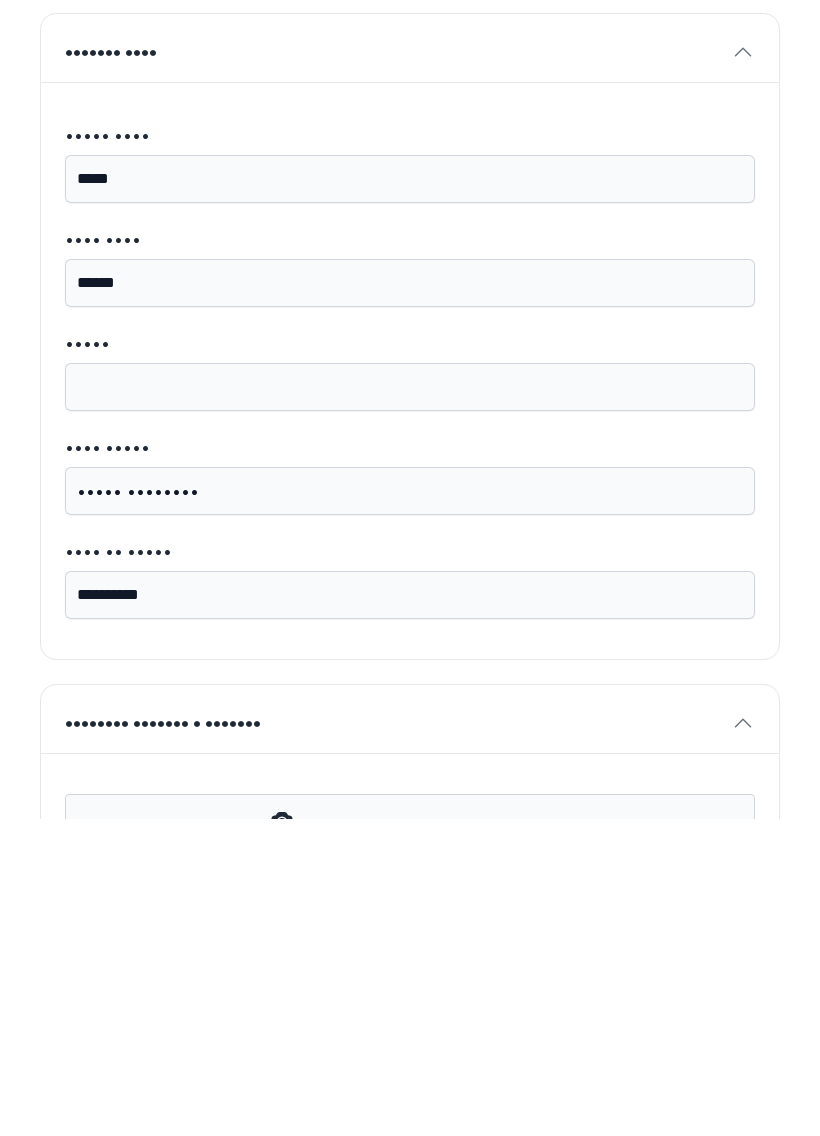 scroll, scrollTop: 62, scrollLeft: 0, axis: vertical 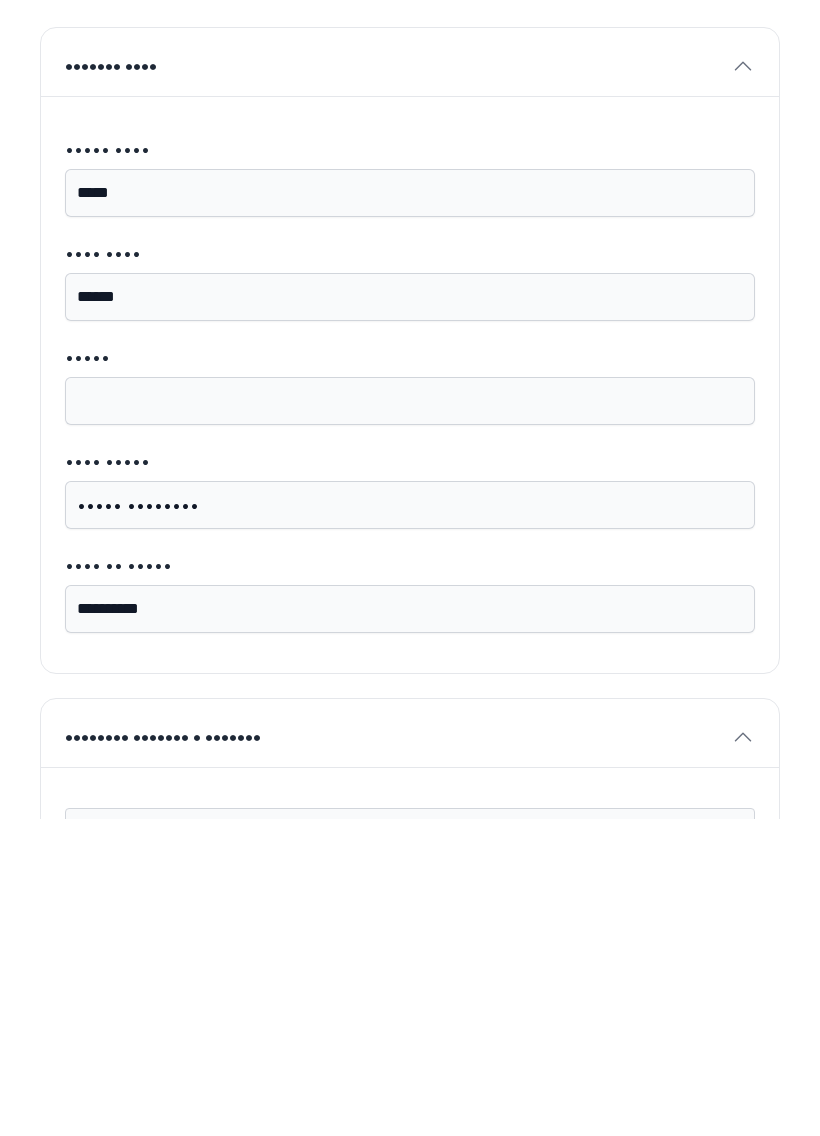 type on "•••••" 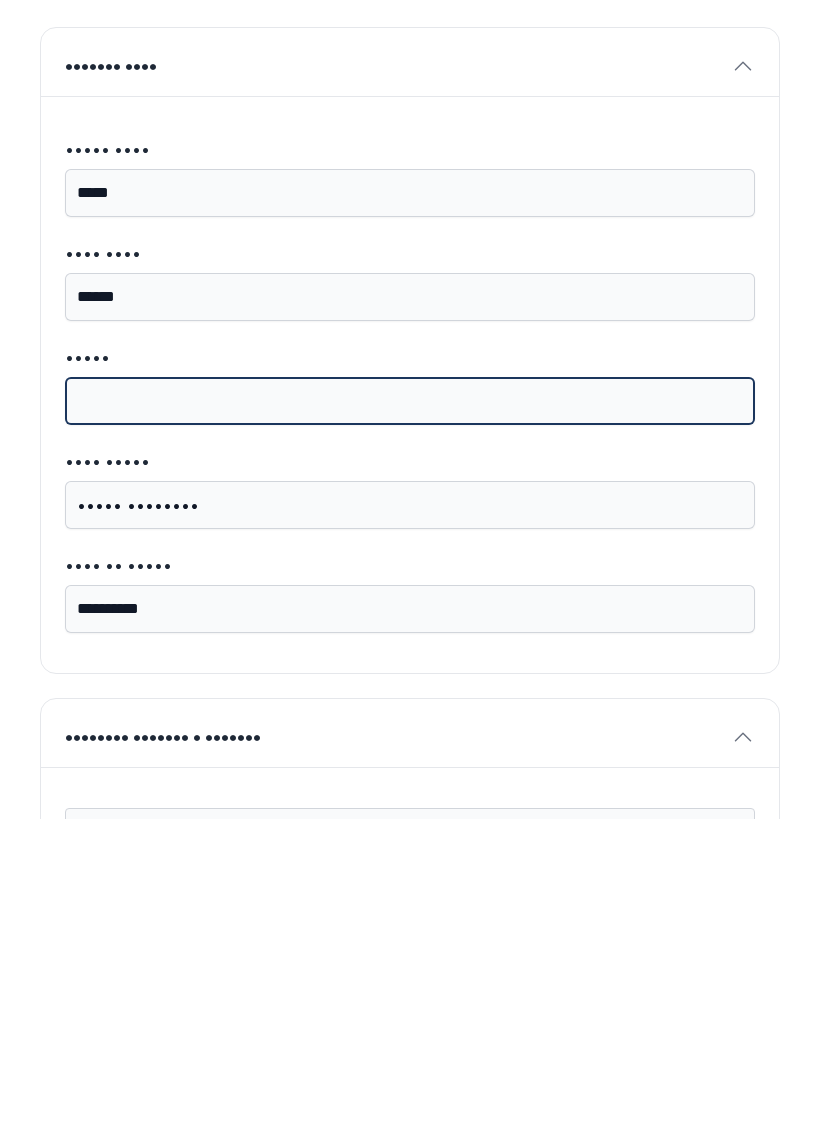 click on "•••••" at bounding box center (410, 718) 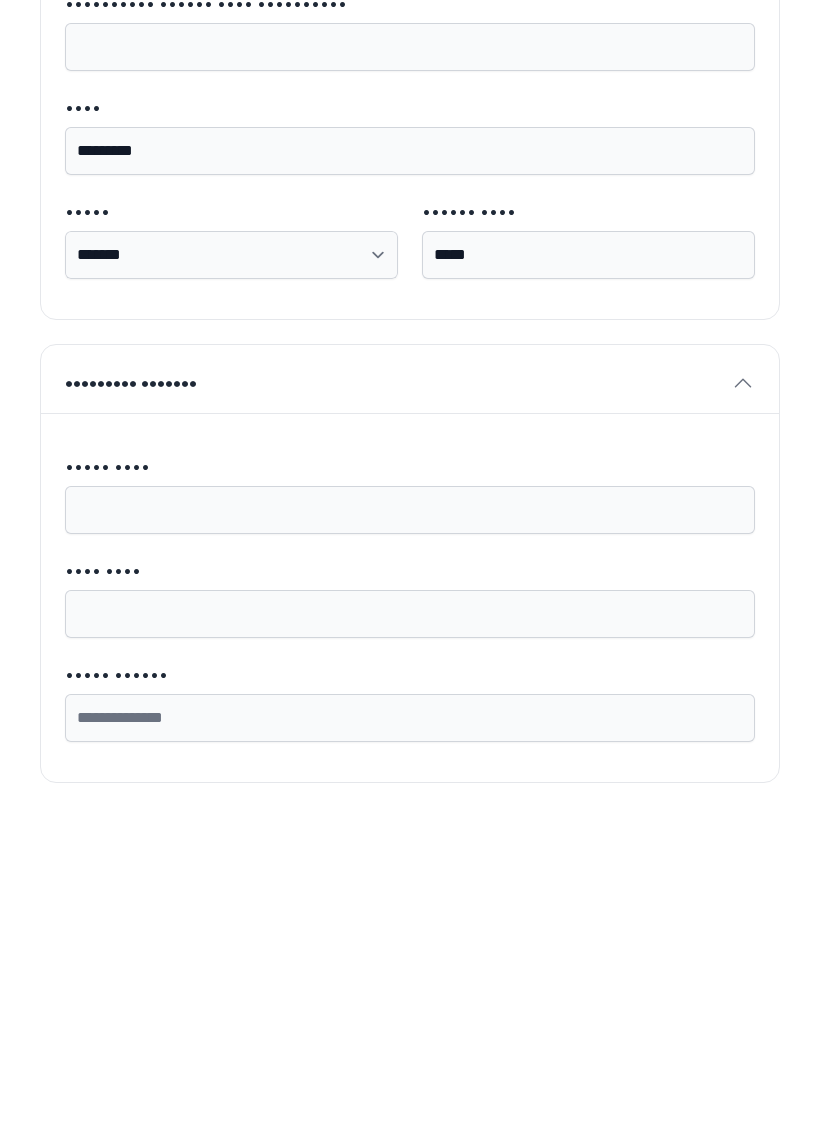 scroll, scrollTop: 1269, scrollLeft: 0, axis: vertical 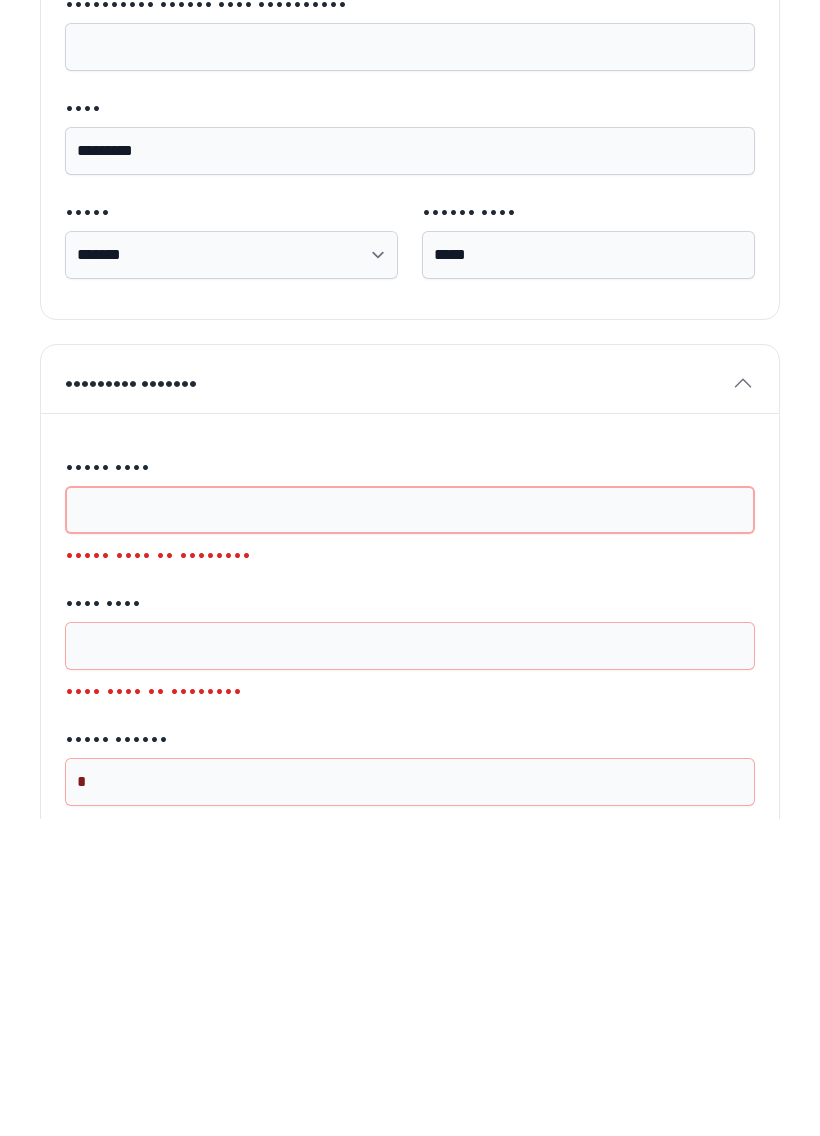 click on "••••• ••••" at bounding box center [410, 827] 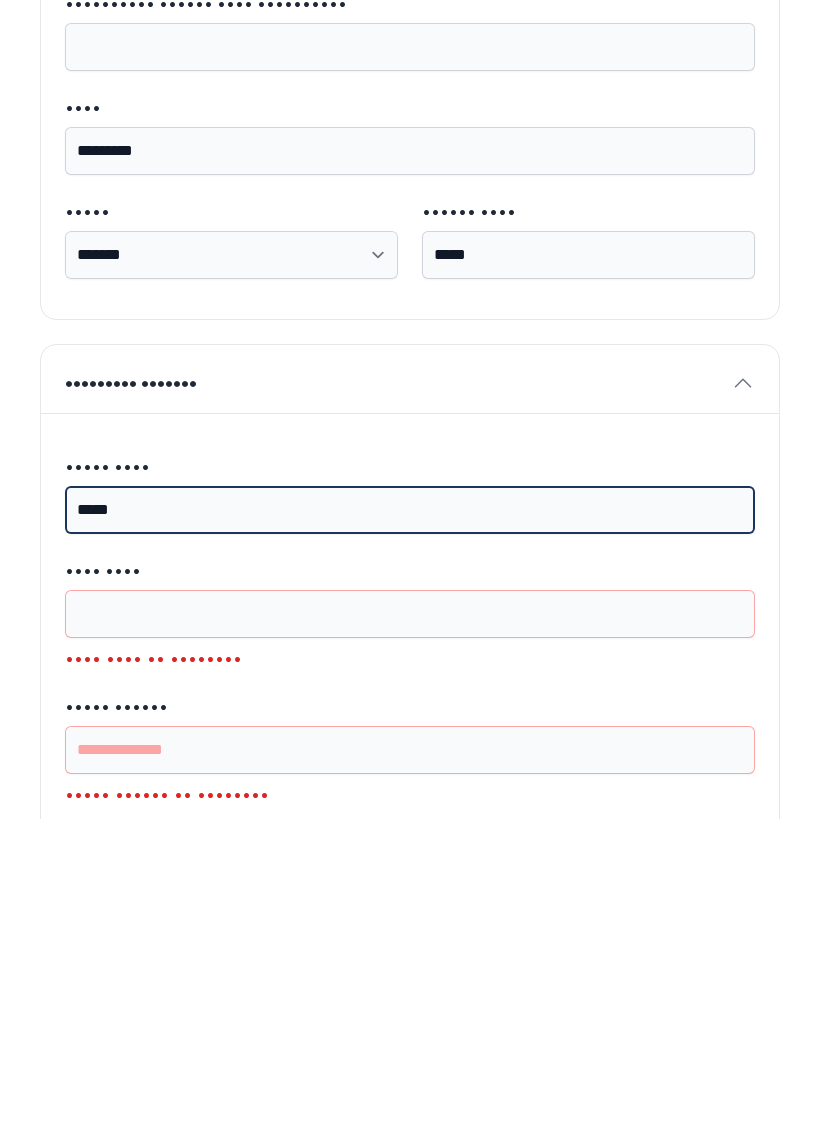 type on "•••••" 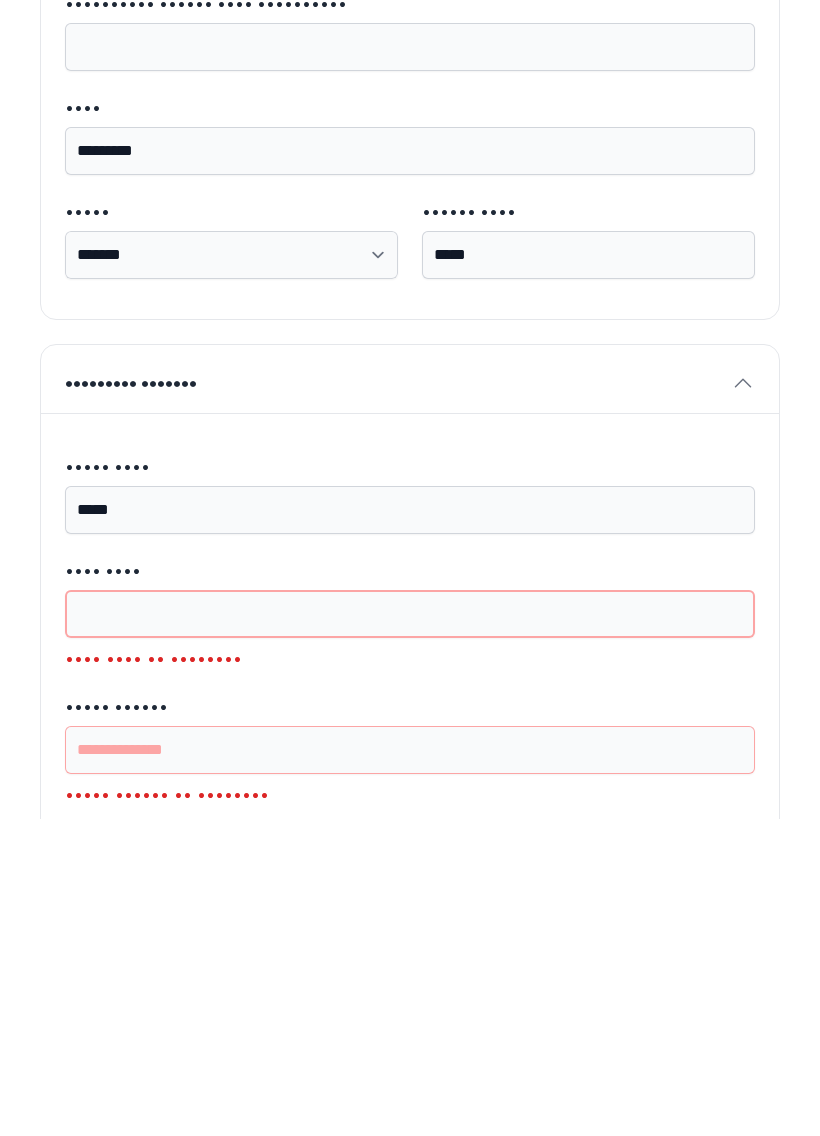 click on "•••• ••••" at bounding box center [410, 931] 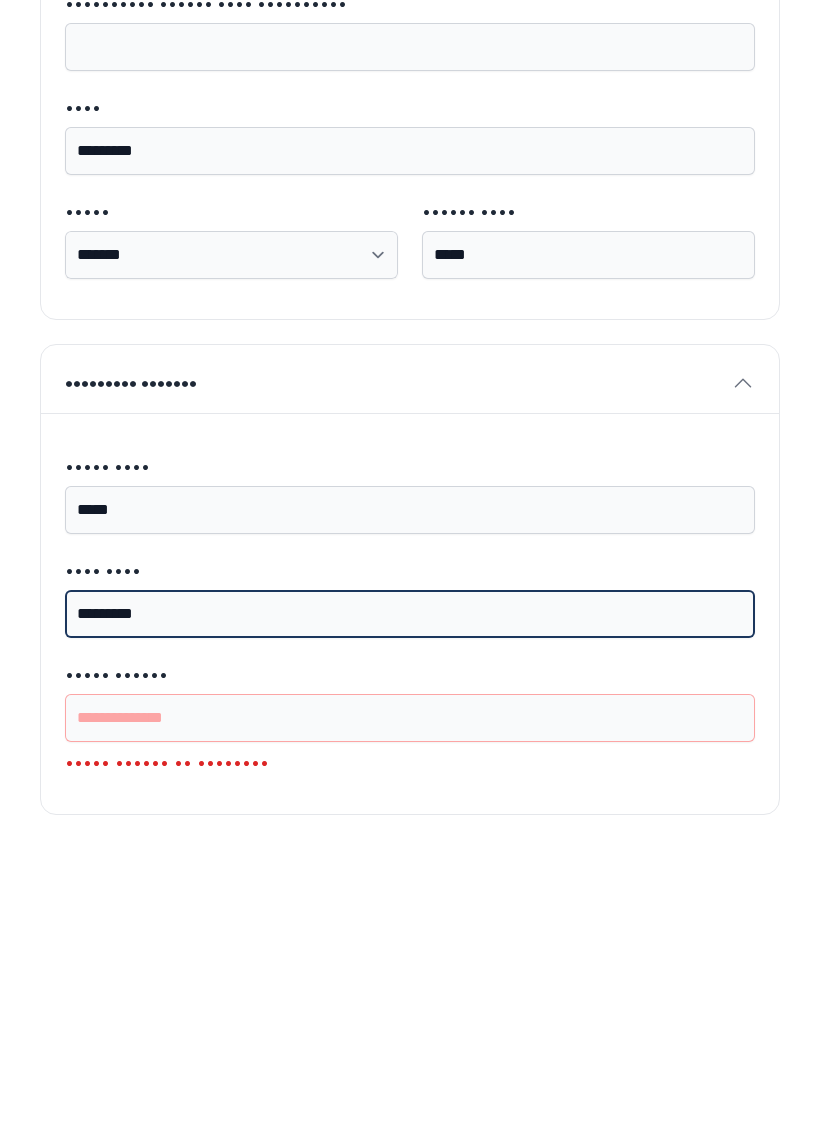 type on "•••••••••" 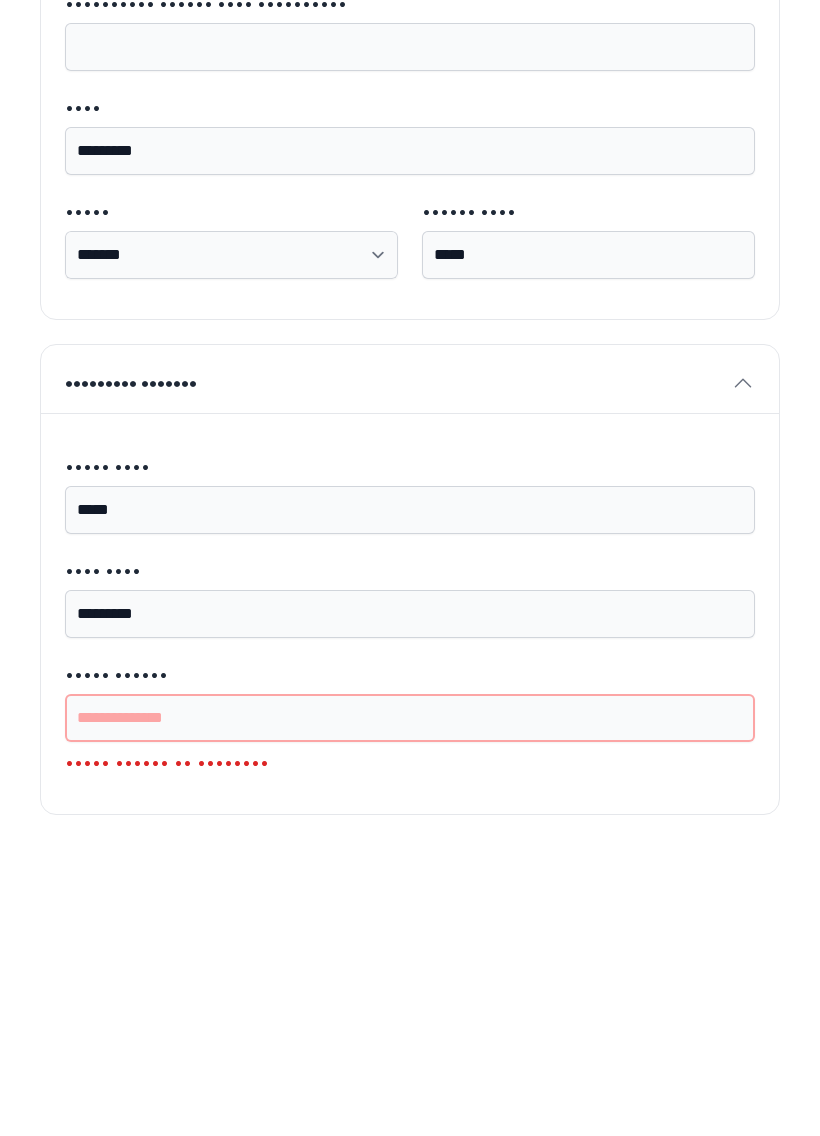 click on "••••• ••••••" at bounding box center (410, 1035) 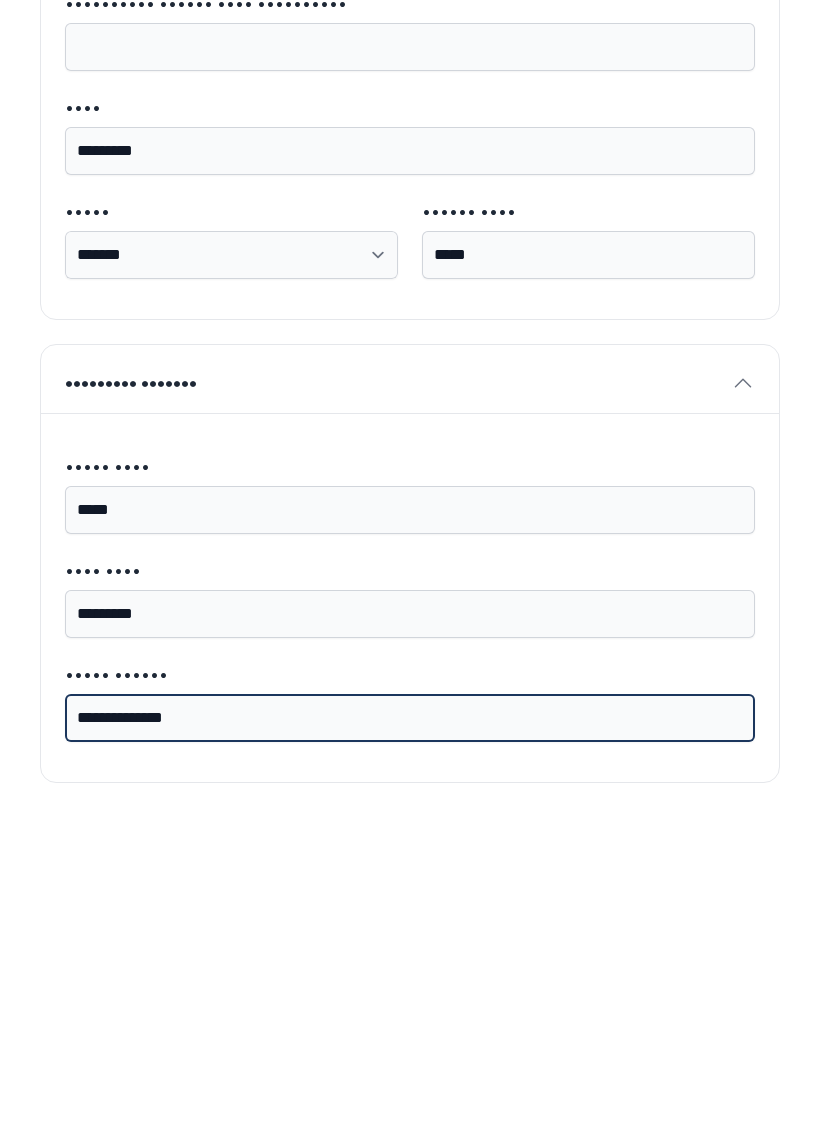 type on "••••••••••••••" 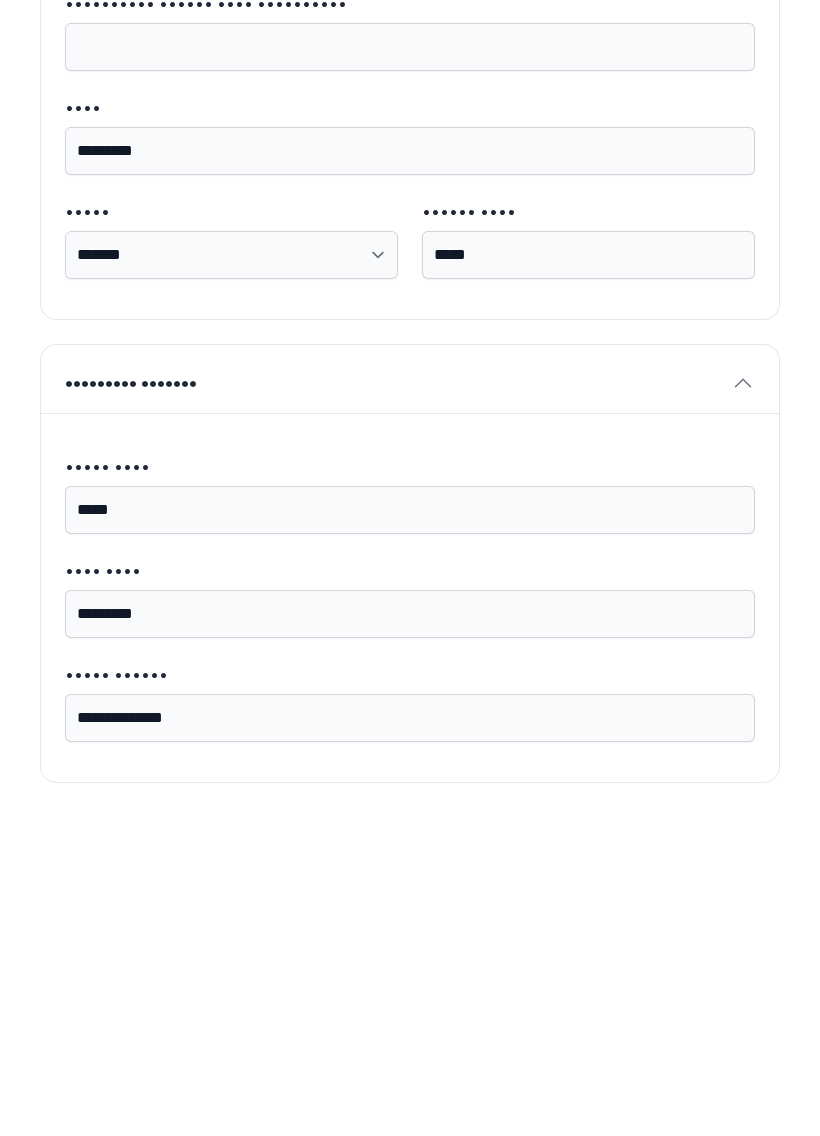 click on "•••••••• •••• ••••••• ••••••• •••• ••••• •••• ••••• •••• •••• •••••• ••••• •••••••••••••••••• •••• ••••• ••••• •••••••• •••• •• ••••• •••••••••• •••••••• ••••••• • ••••••• •••• •••••••• ••••••• ••••••• •••••••• ••••••• ••••• •••••• ••••••• •••••• •••••••••••••• ••••••• •••••••• •••••••••• •••••••• ••••••••••• •••••••• •••••••••••••••••••• ••••••• ••••••• •••• •••••• ••••• •••••••• ••••••• •••• •••••• •••••••• ••••••••• ••••• •••••••• ••••••••••••• •••••••• ••••••••• ••••••••••• •••••••• ••••••• •••••••• •••••• ••••••••••••• •••••••••• •••••••••• •••••••• •••••••••••••• •••••••••••• •••••••••••••••••••••••• •••• •••••••• •••••• •••••••••••• ••••••••••• •••••••••••• •••••••••••••• •••••••••••• ••••••••• ••••• •••• ••••••• •••••••••••••• •••••••• •••••••••• ••••••••••••• ••••••••• ••••••• •••••••• ••••••• •••••• ••••••••• ••••••• ••••••••••• •••••••••• •••••• •••• •••••••••• •••• ••••••••• ••••• •••••• ••••••• •••••• •••••••••••••• ••••••• •••••••• •••••••••• •••••••• ••••••••••• •••••••• ••••••••••••••••••••" at bounding box center (410, 102) 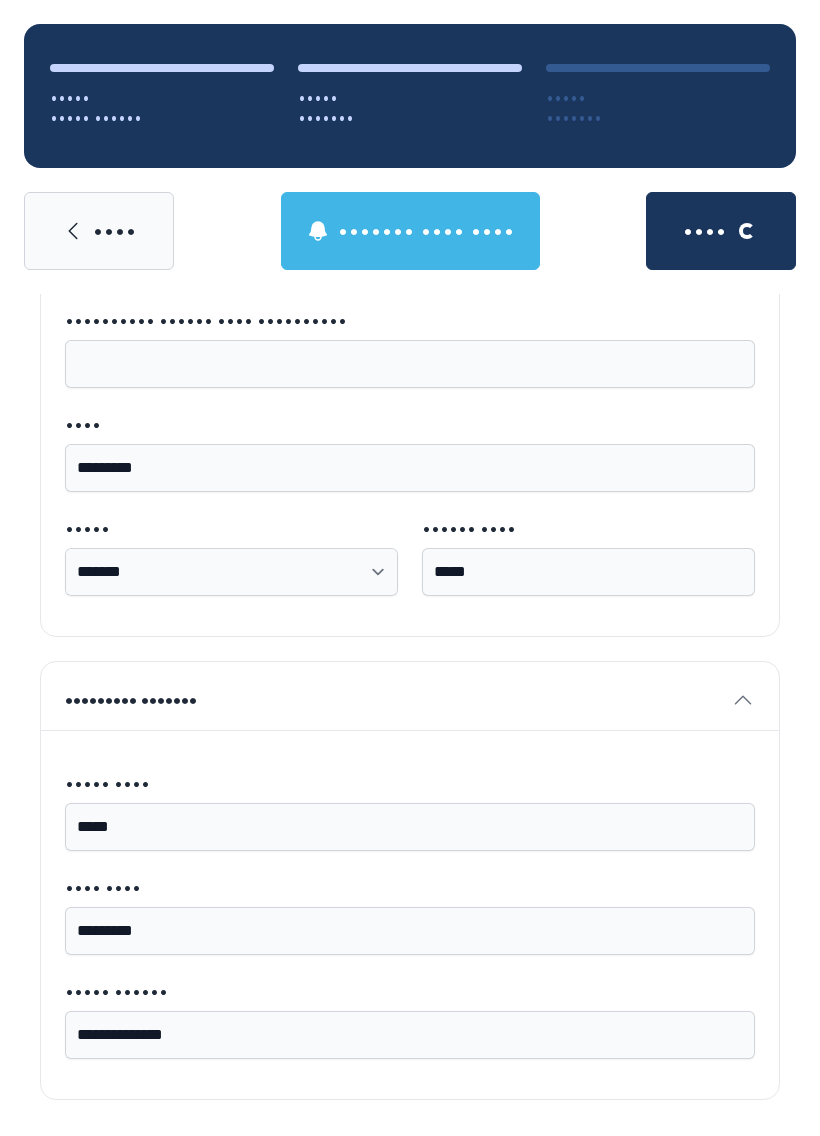 scroll, scrollTop: 180, scrollLeft: 0, axis: vertical 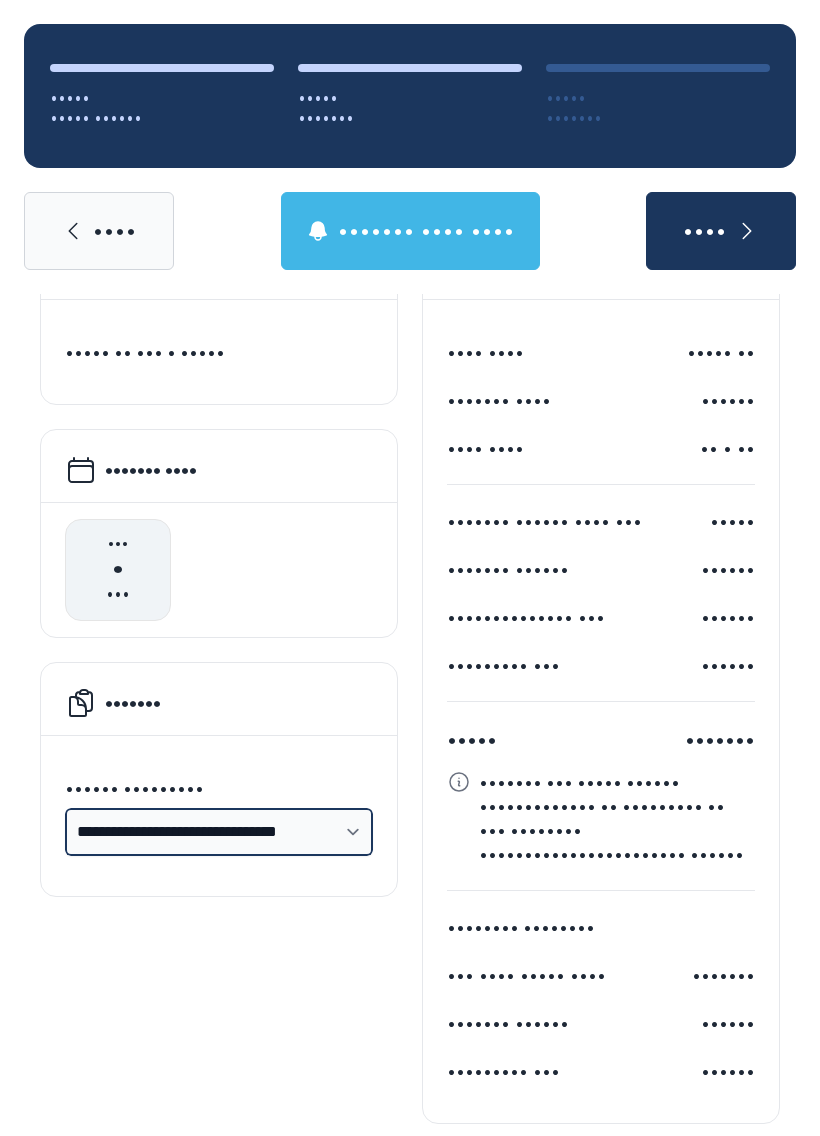click on "••••••••••••••••••••••••••••••••• ••••••••••••••••••••••••••••••••• ••••••••••••••••••••••••••••••••• •••••••••••••••••••••••••••••••••• •••••••••••••••••••••••••••••••••• •••••••••••••••••••••••••••••••" at bounding box center [219, 832] 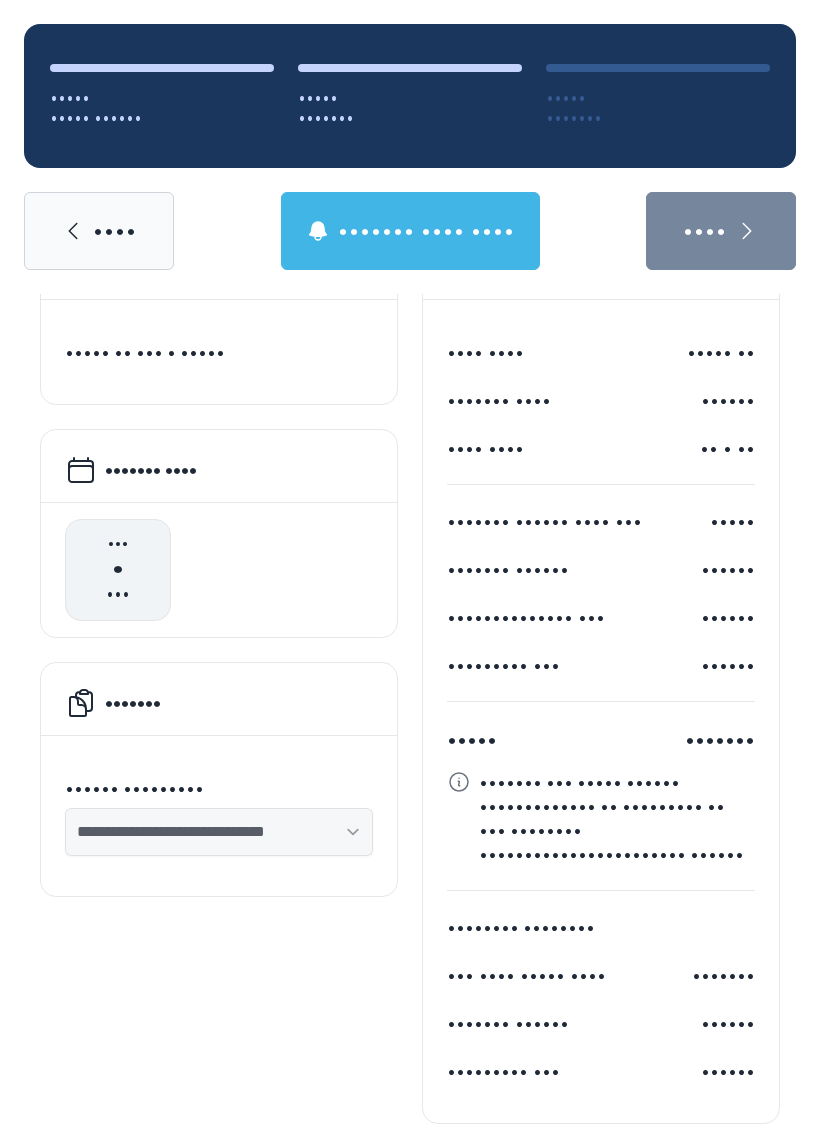 scroll, scrollTop: 84, scrollLeft: 0, axis: vertical 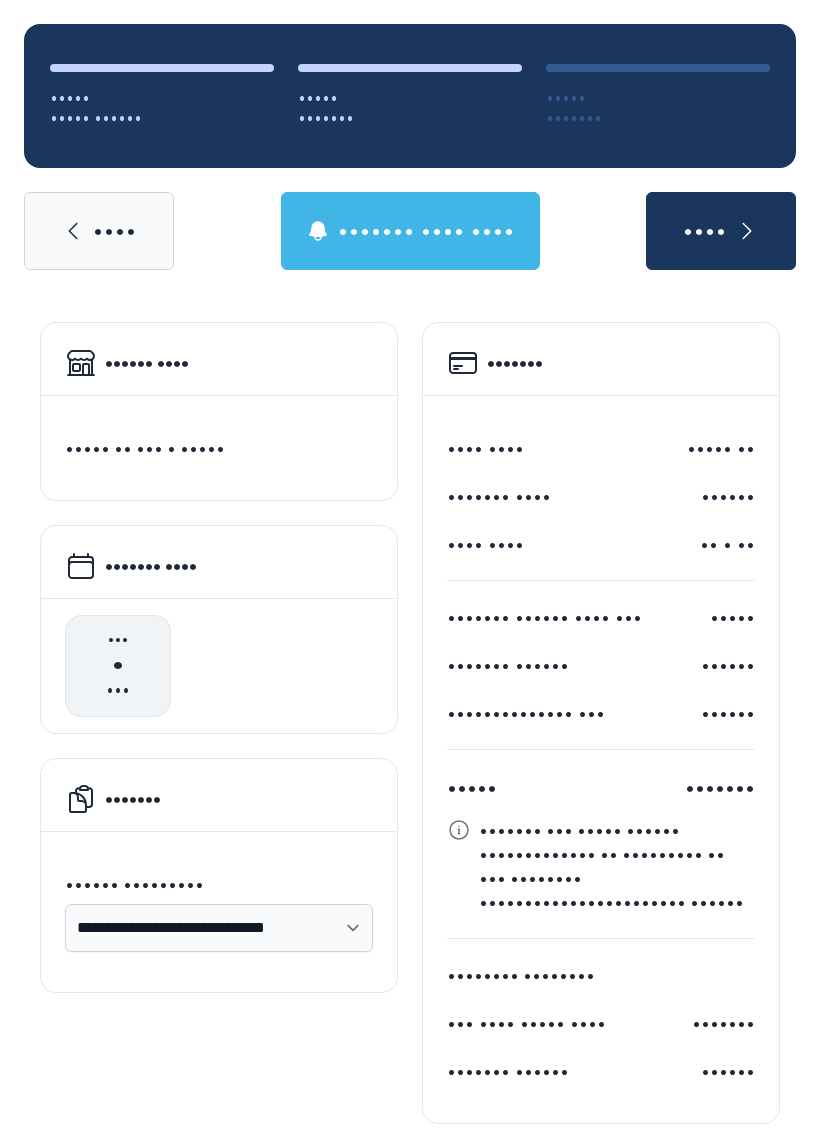 click on "••••" at bounding box center (721, 231) 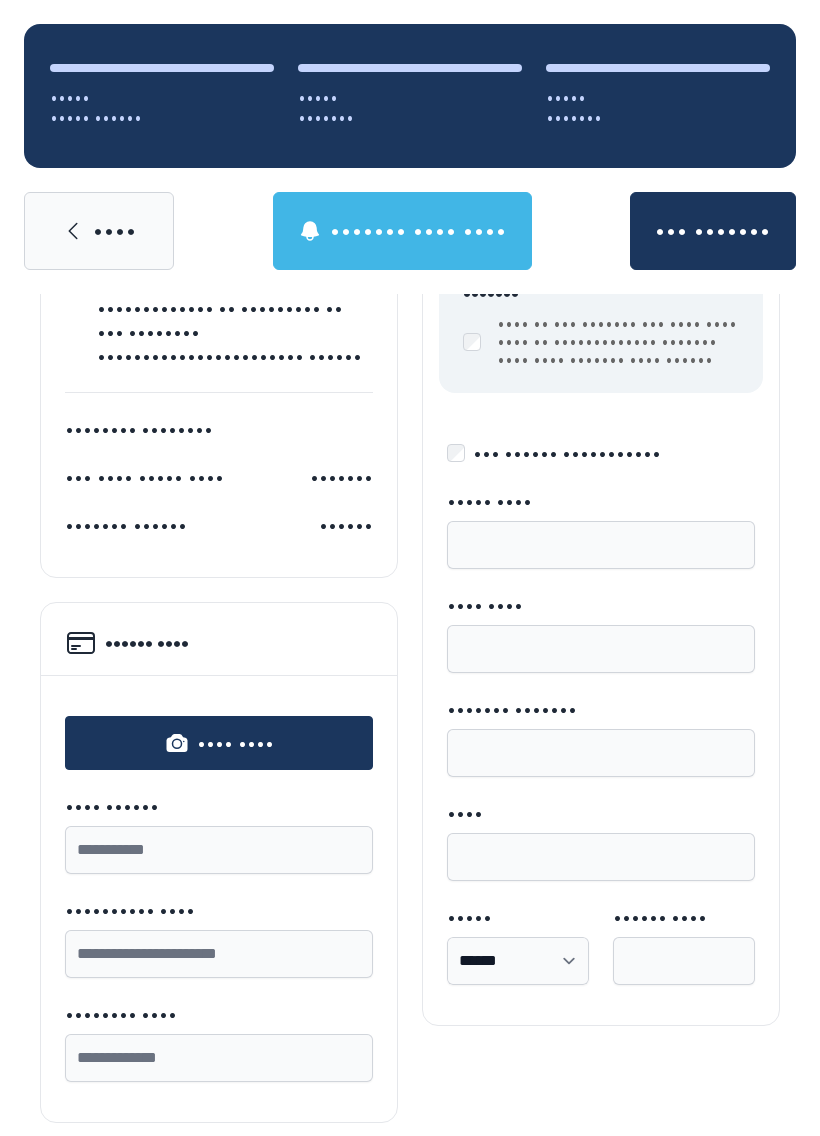 scroll, scrollTop: 291, scrollLeft: 0, axis: vertical 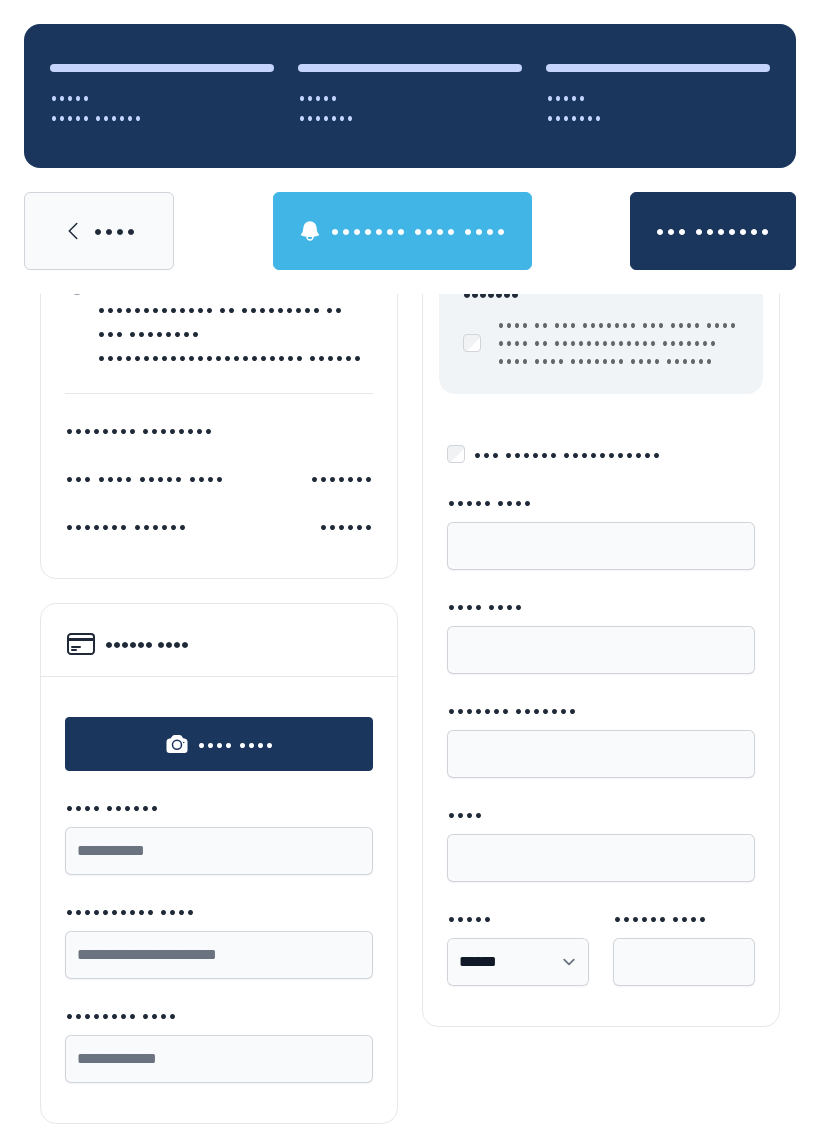 click on "•••• ••••" at bounding box center [235, 744] 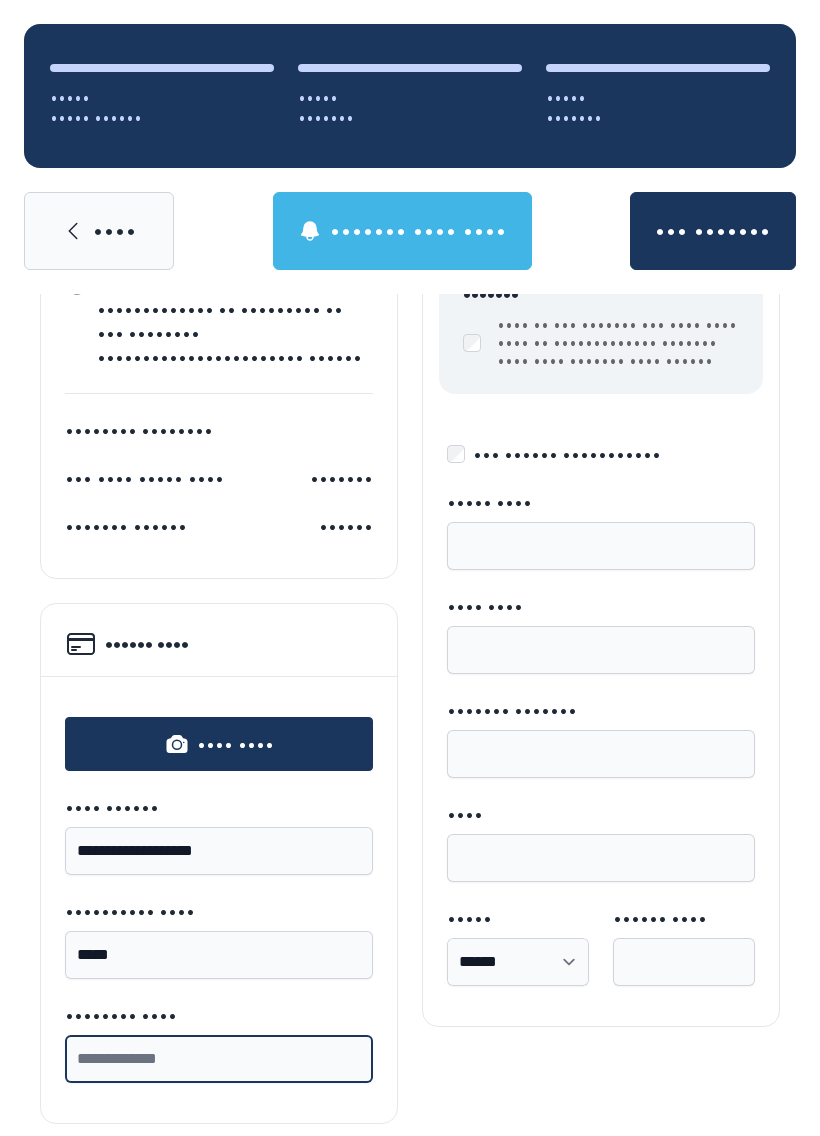 click on "•••••••• ••••" at bounding box center [219, 1059] 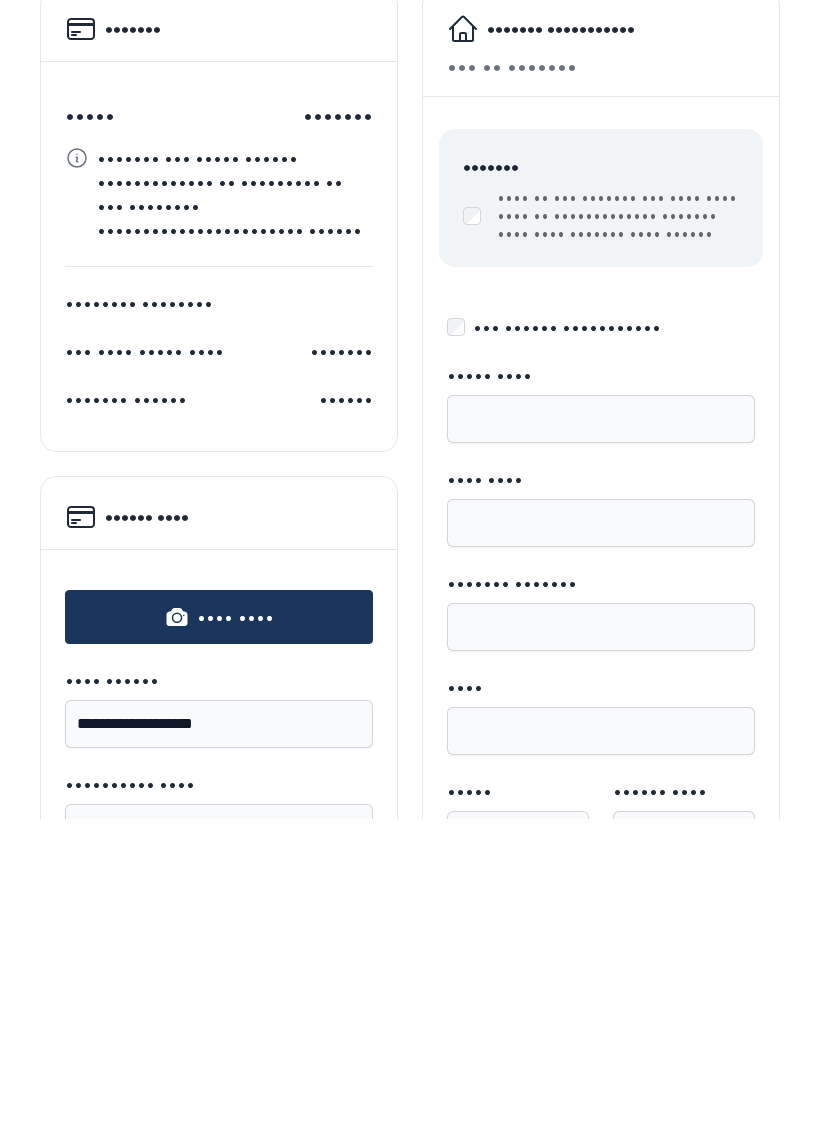 scroll, scrollTop: 100, scrollLeft: 0, axis: vertical 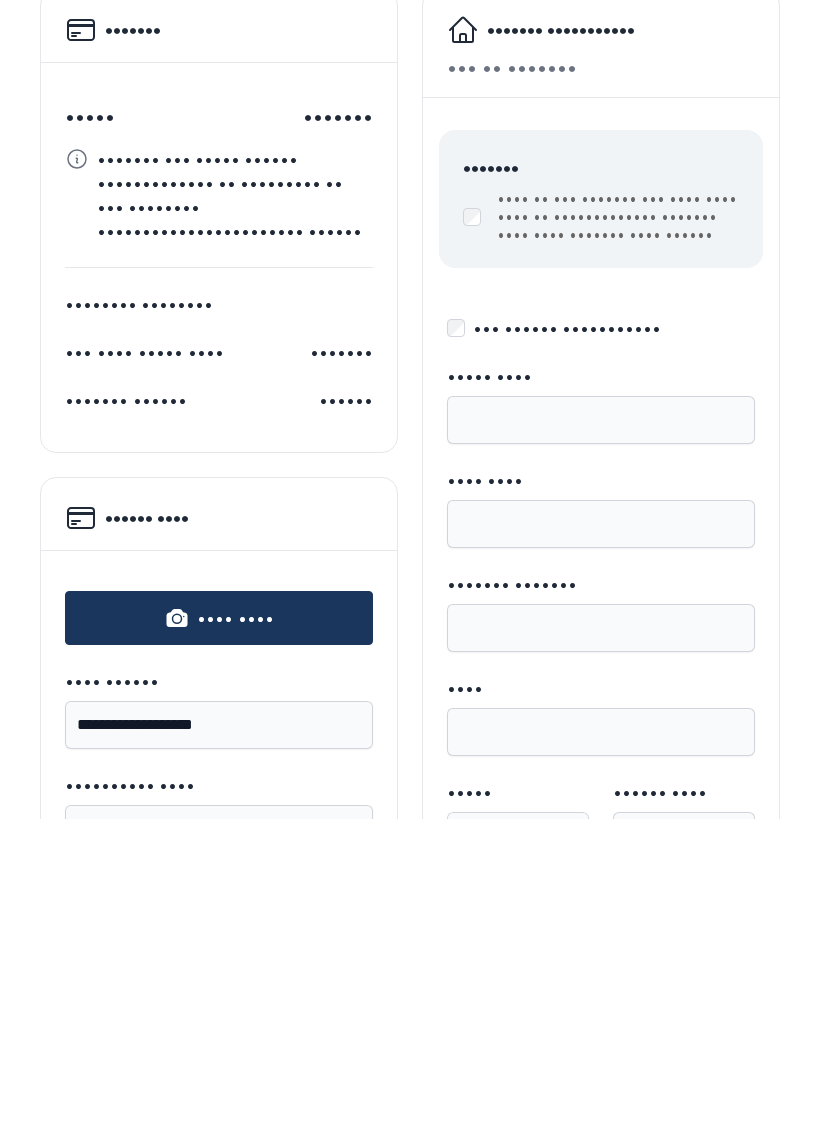 type on "•••" 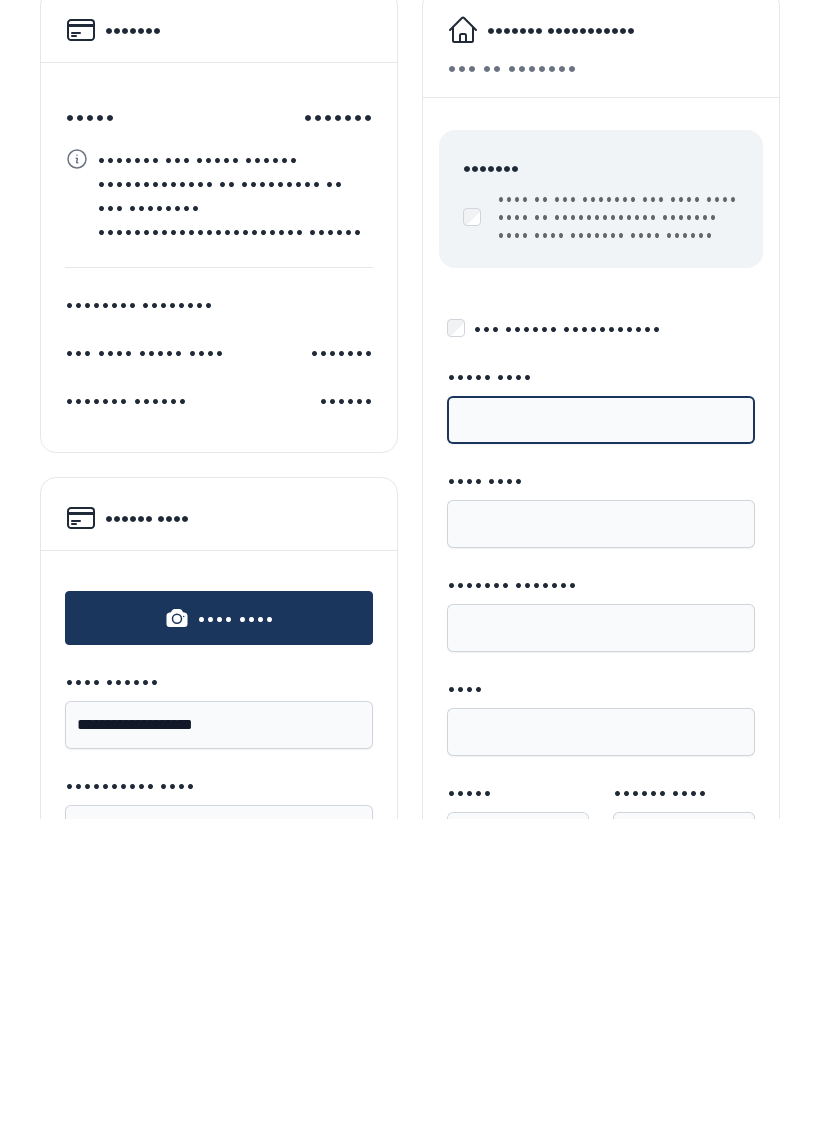 click on "••••• ••••" at bounding box center [601, 737] 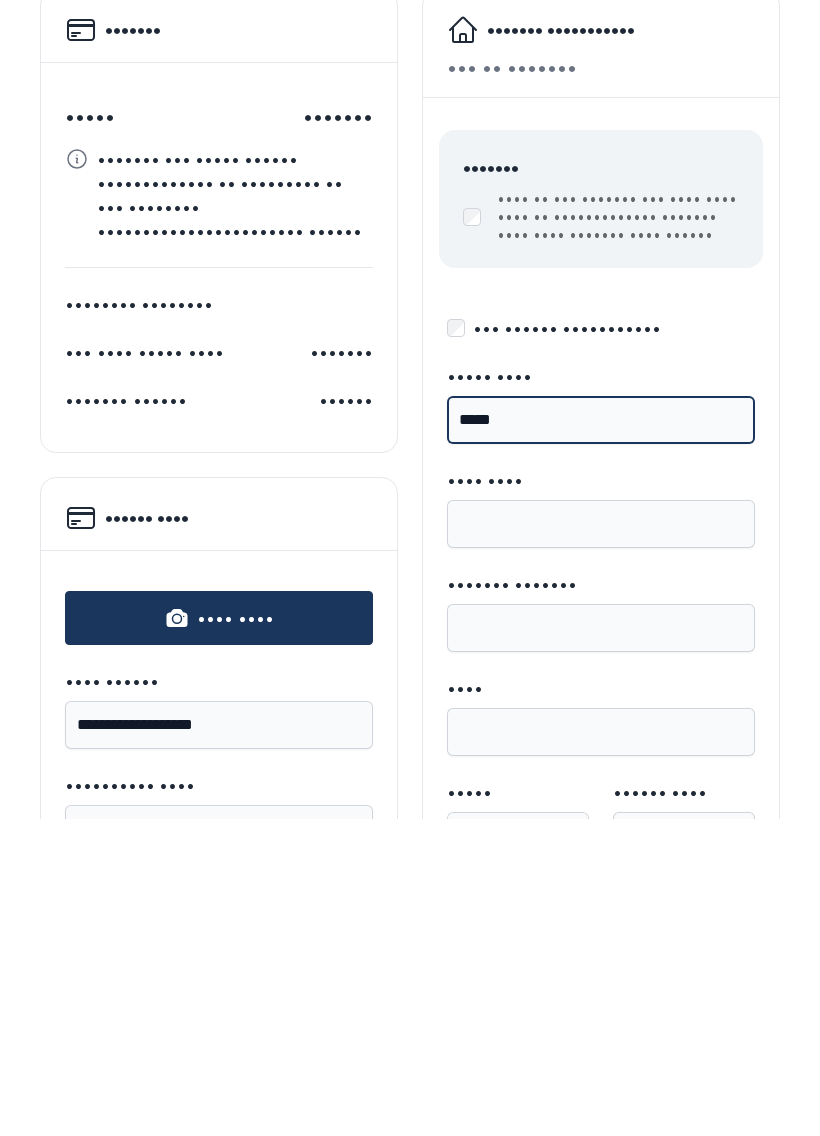 type on "•••••" 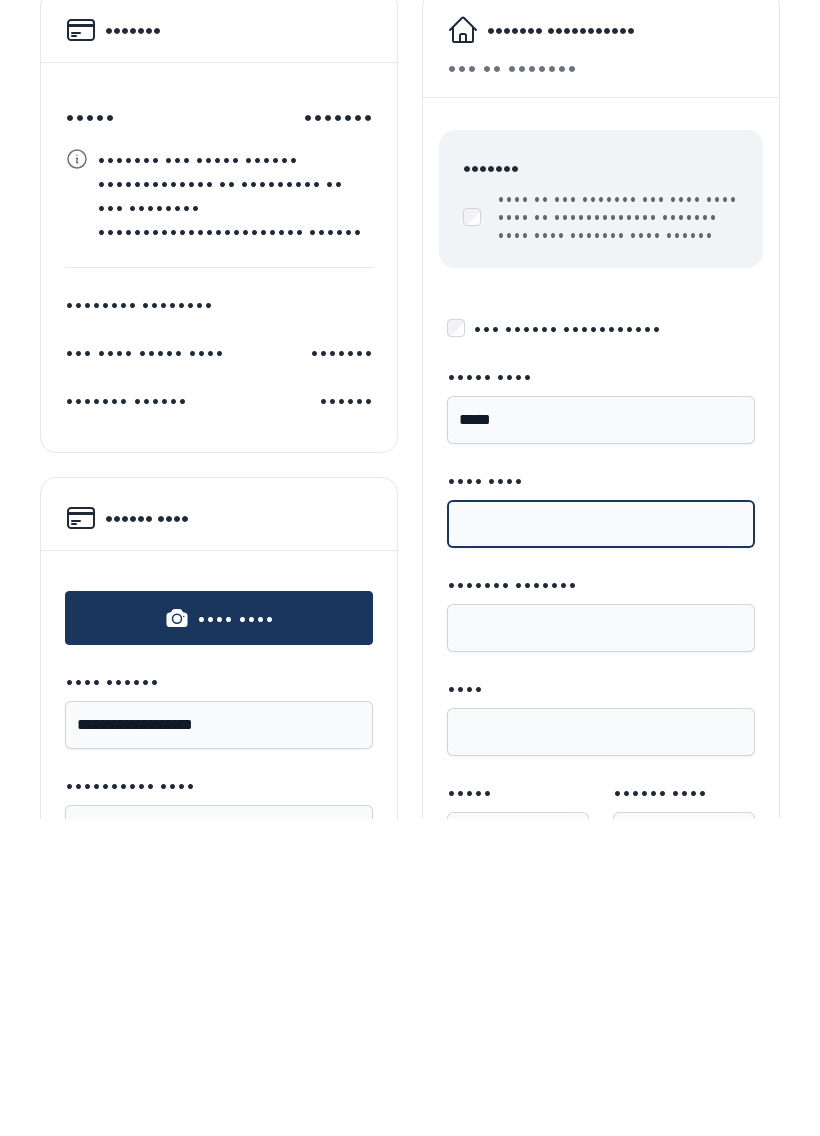 click on "•••• ••••" at bounding box center [601, 841] 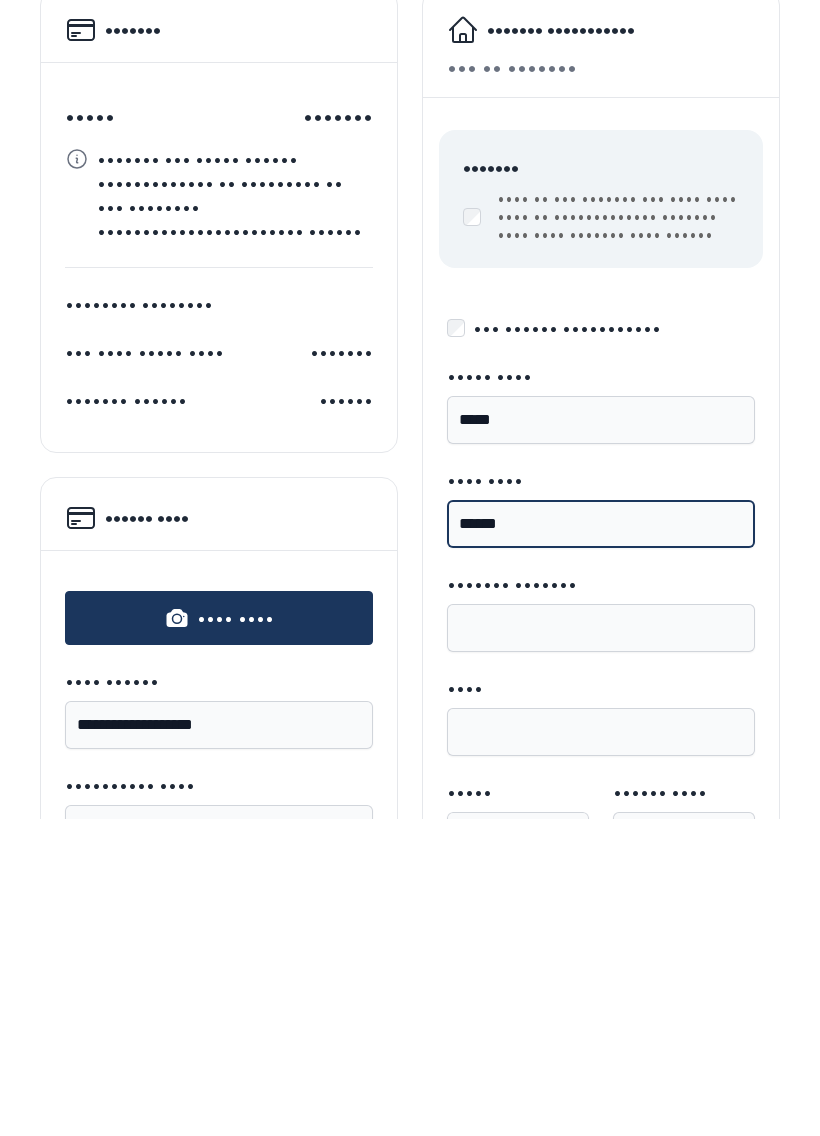 type on "••••••" 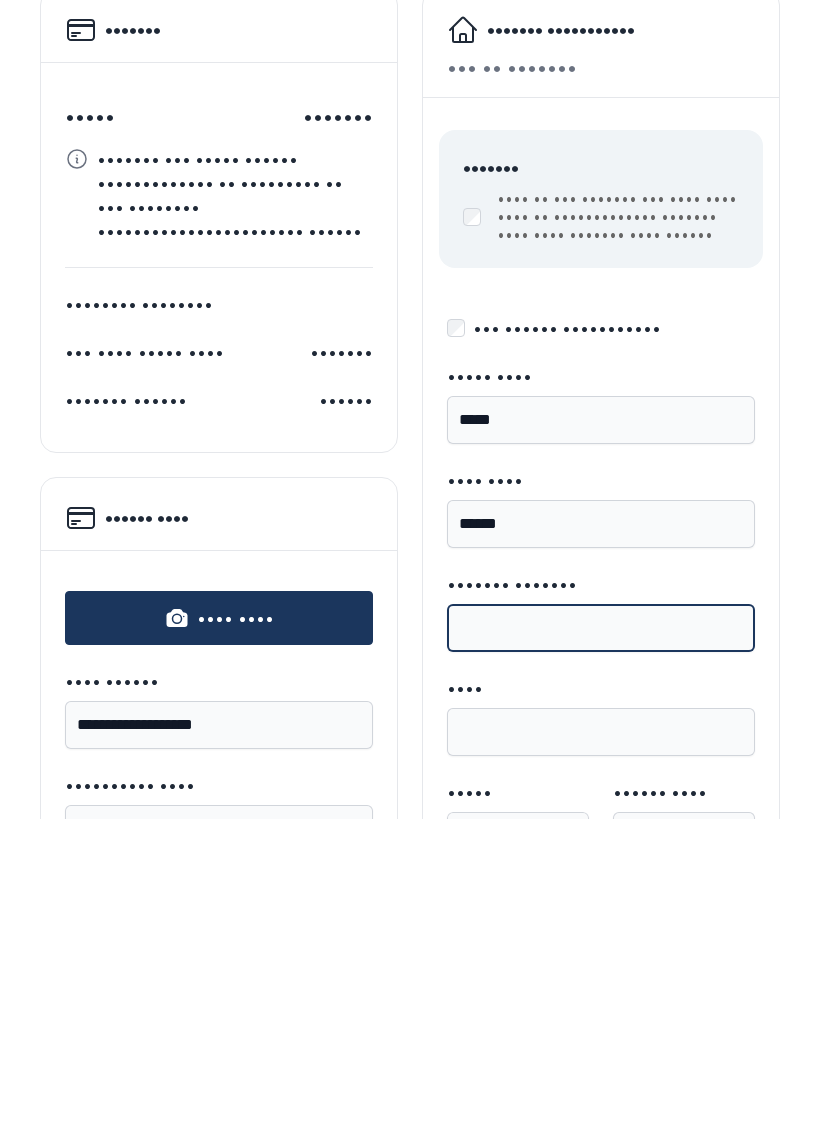 click on "••••••• •••••••" at bounding box center (601, 945) 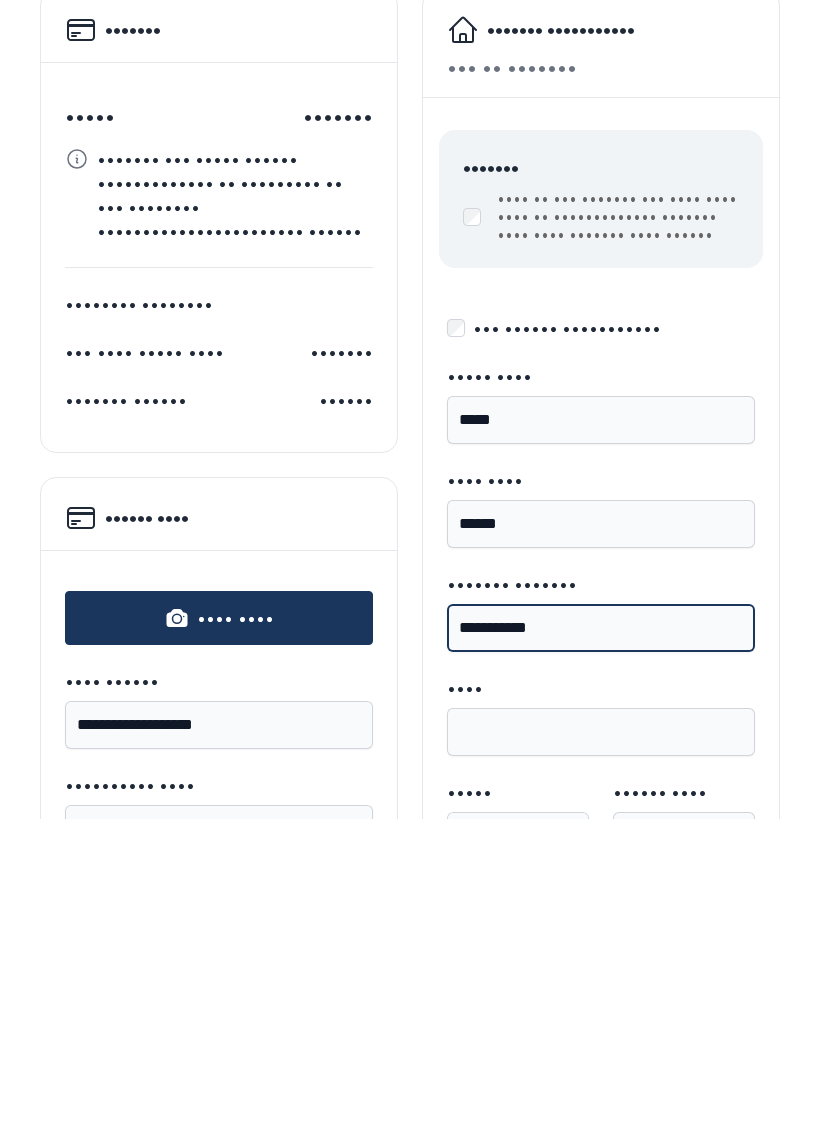 type on "•••••••••••" 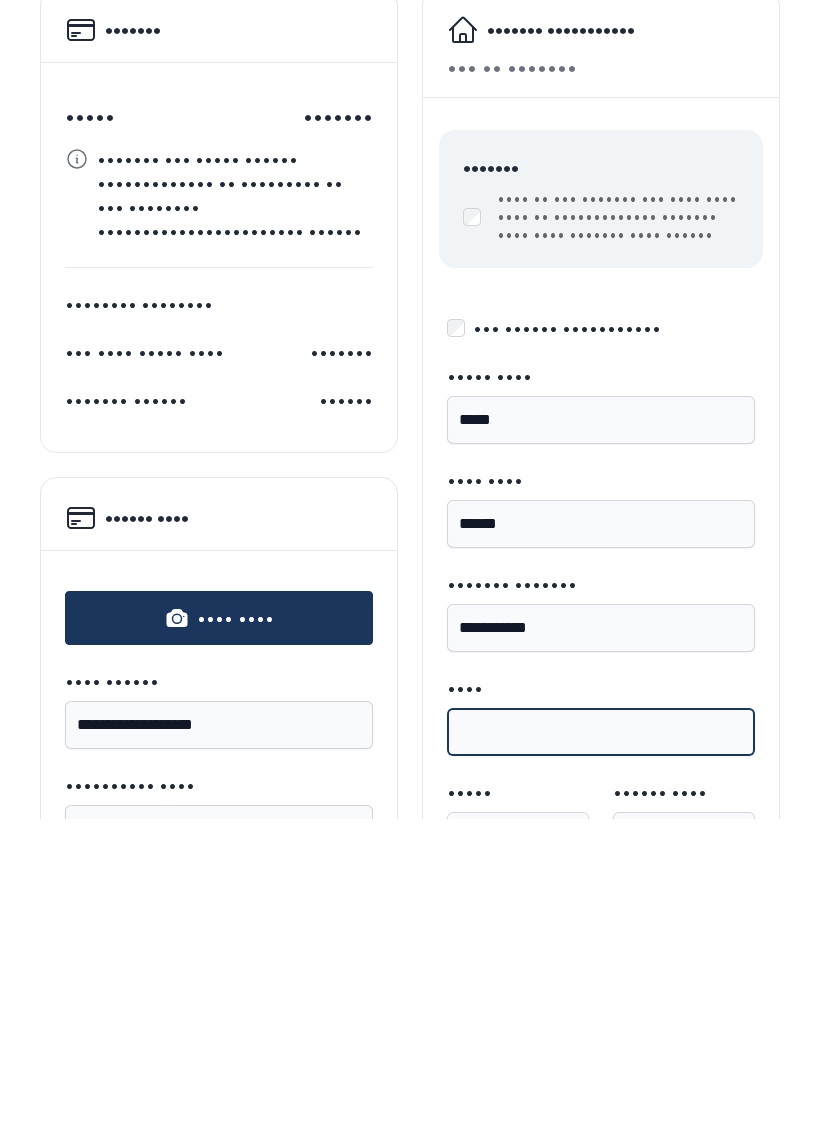 click on "••••" at bounding box center [601, 1049] 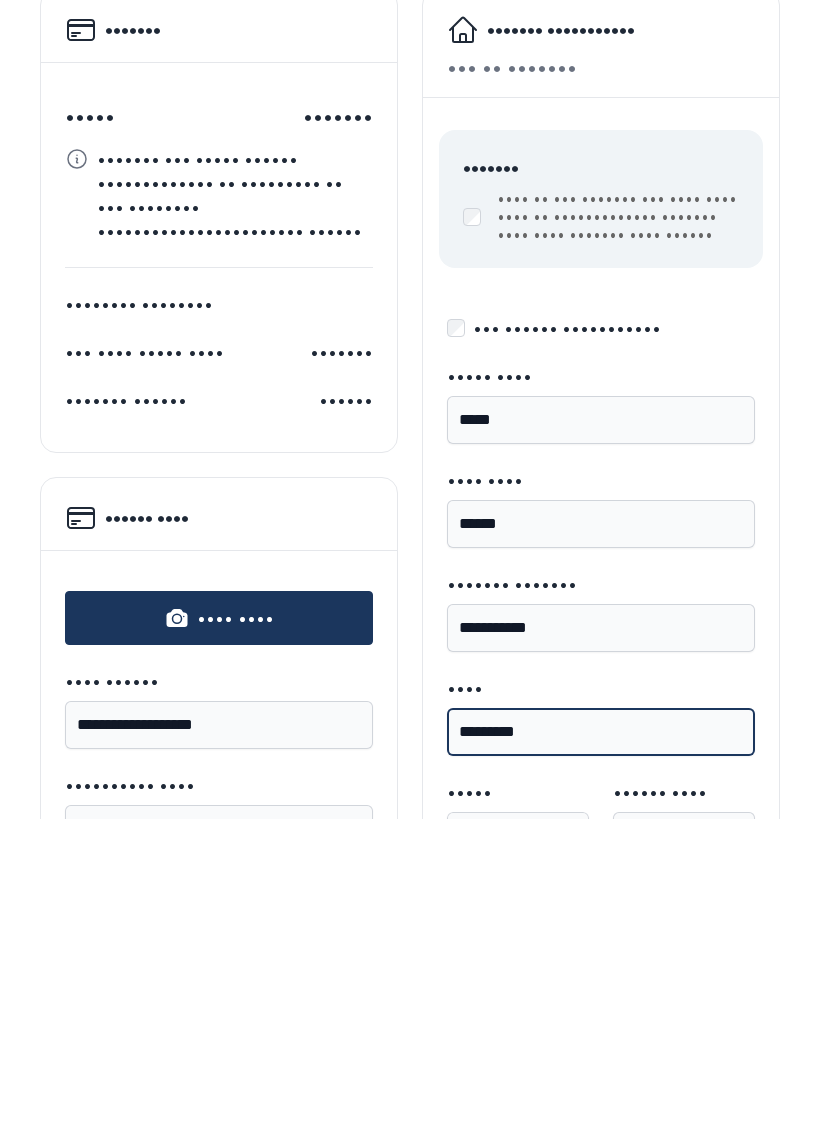 scroll, scrollTop: 170, scrollLeft: 0, axis: vertical 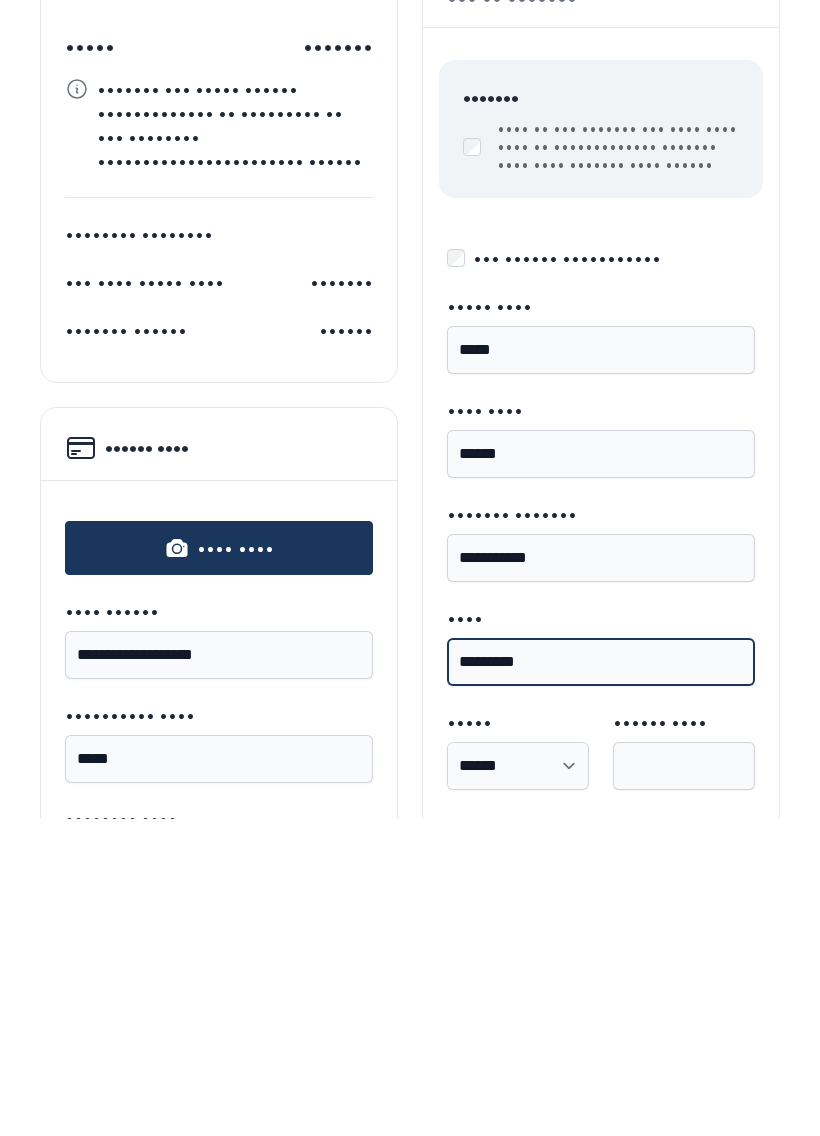 type on "••••••••" 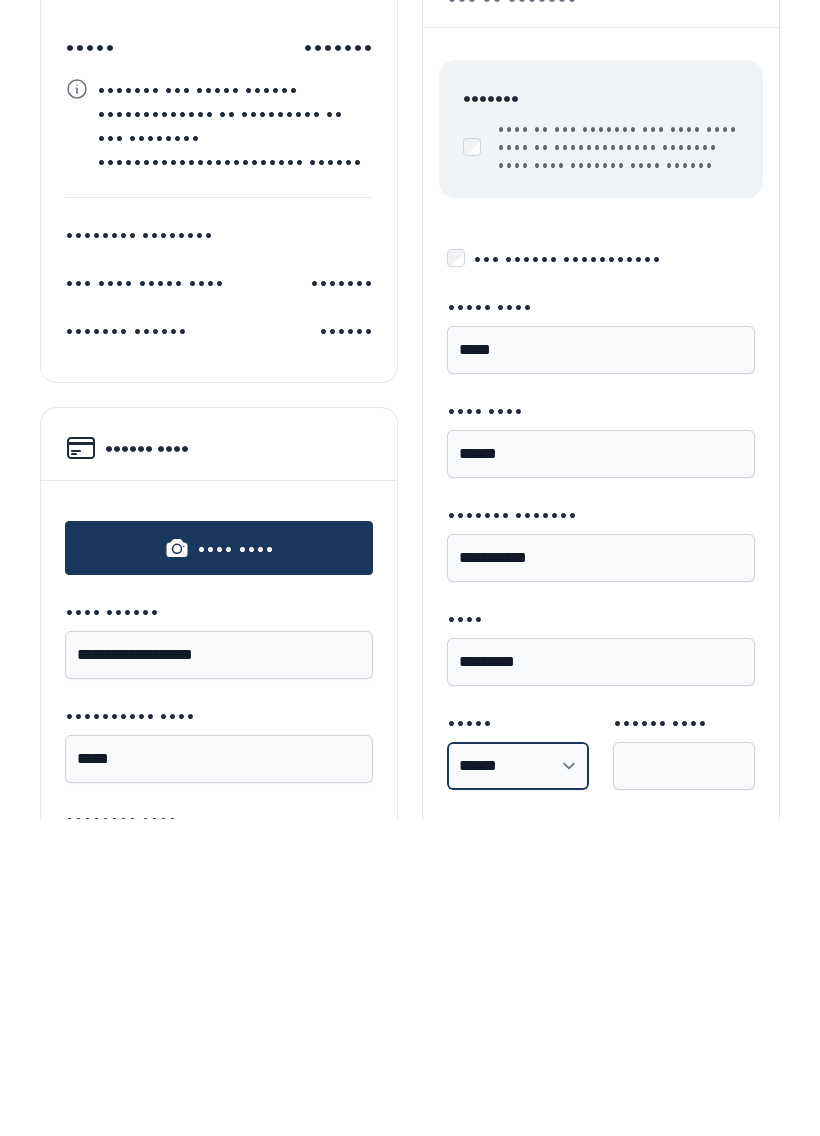 click on "•••••• ••••••• •••••• •••••••••••••• ••••••• •••••••• •••••••••• •••••••• ••••••••••• •••••••• •••••••••••••••••••• ••••••• ••••••• •••• •••••• ••••• •••••••• ••••••• •••• •••••• •••••••• ••••••••• ••••• •••••••• ••••••••••••• •••••••• ••••••••• ••••••••••• •••••••• ••••••• •••••••• •••••• ••••••••••••• •••••••••• •••••••••• •••••••• •••••••••••••• •••••••••••• •••••••••••••••••••••••• •••• •••••••• •••••• •••••••••••• ••••••••••• •••••••••••• •••••••••••••• •••••••••••• ••••••••• ••••• •••• ••••••• •••••••••••••• •••••••• •••••••••• ••••••••••••• ••••••••• •••••••" at bounding box center (518, 1083) 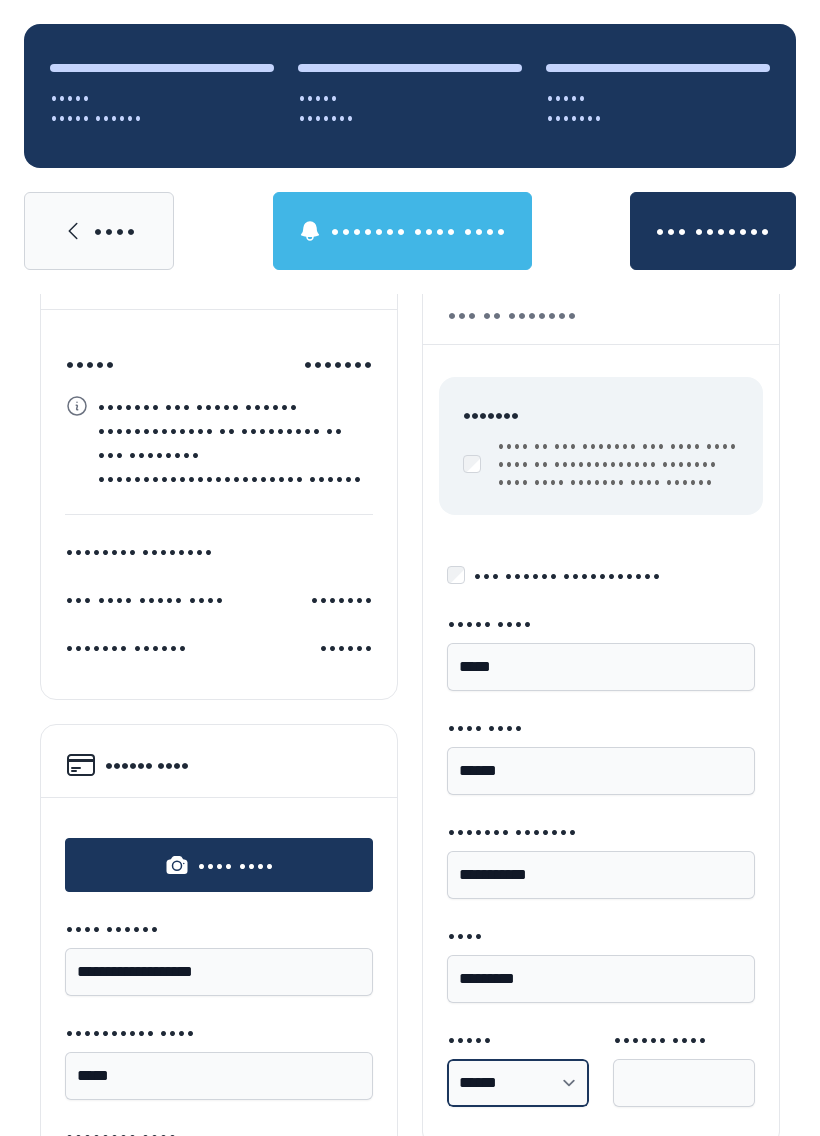 select on "••" 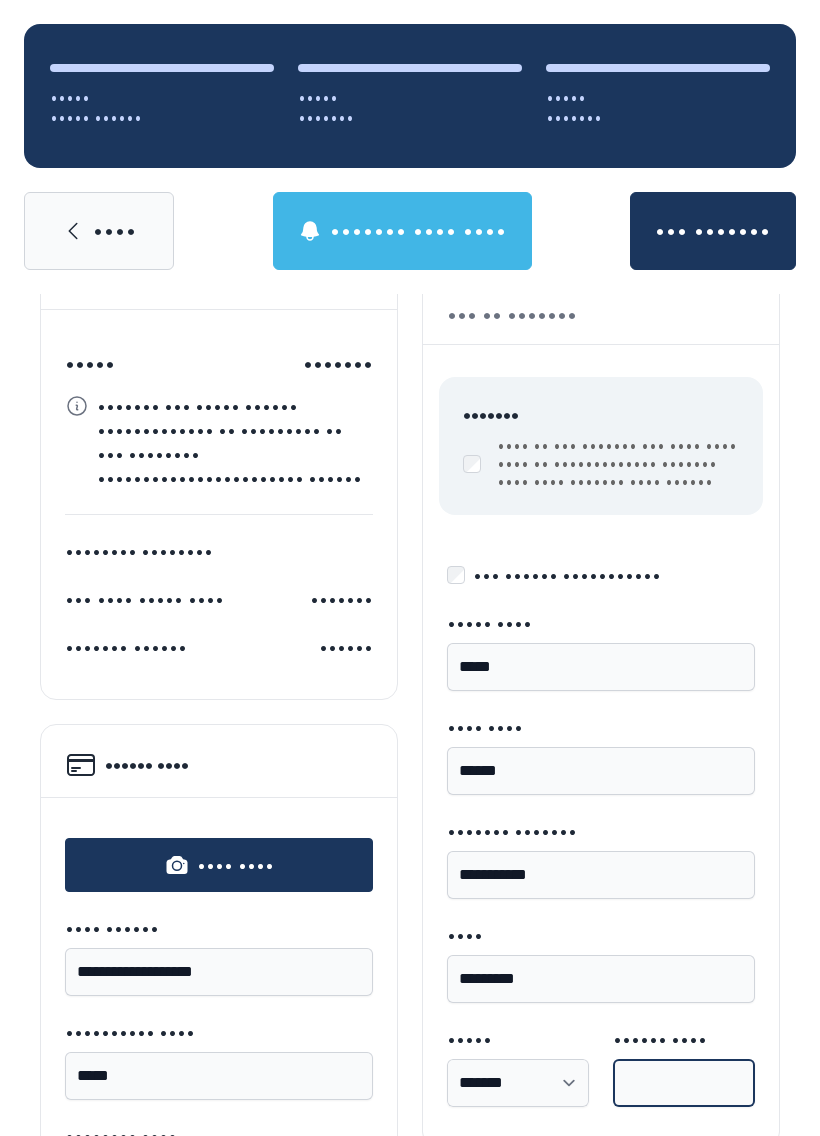 click on "•••••• ••••" at bounding box center [684, 1083] 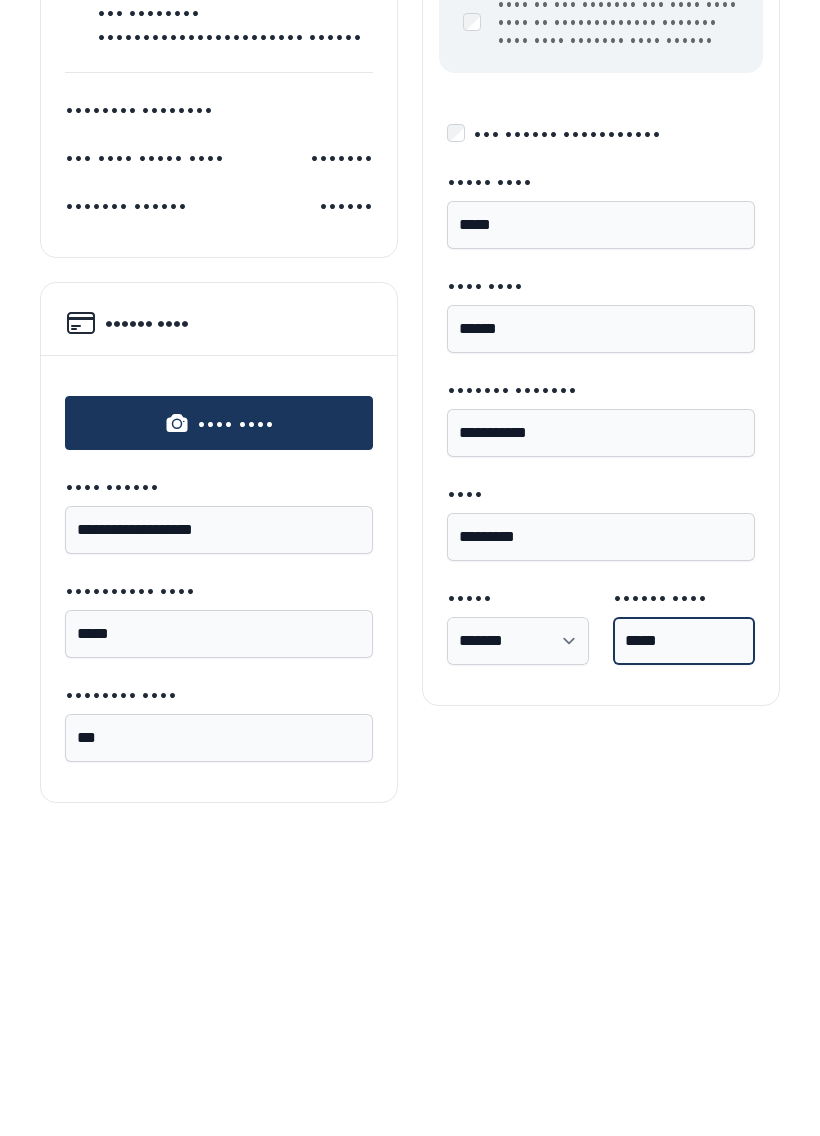 scroll, scrollTop: 291, scrollLeft: 0, axis: vertical 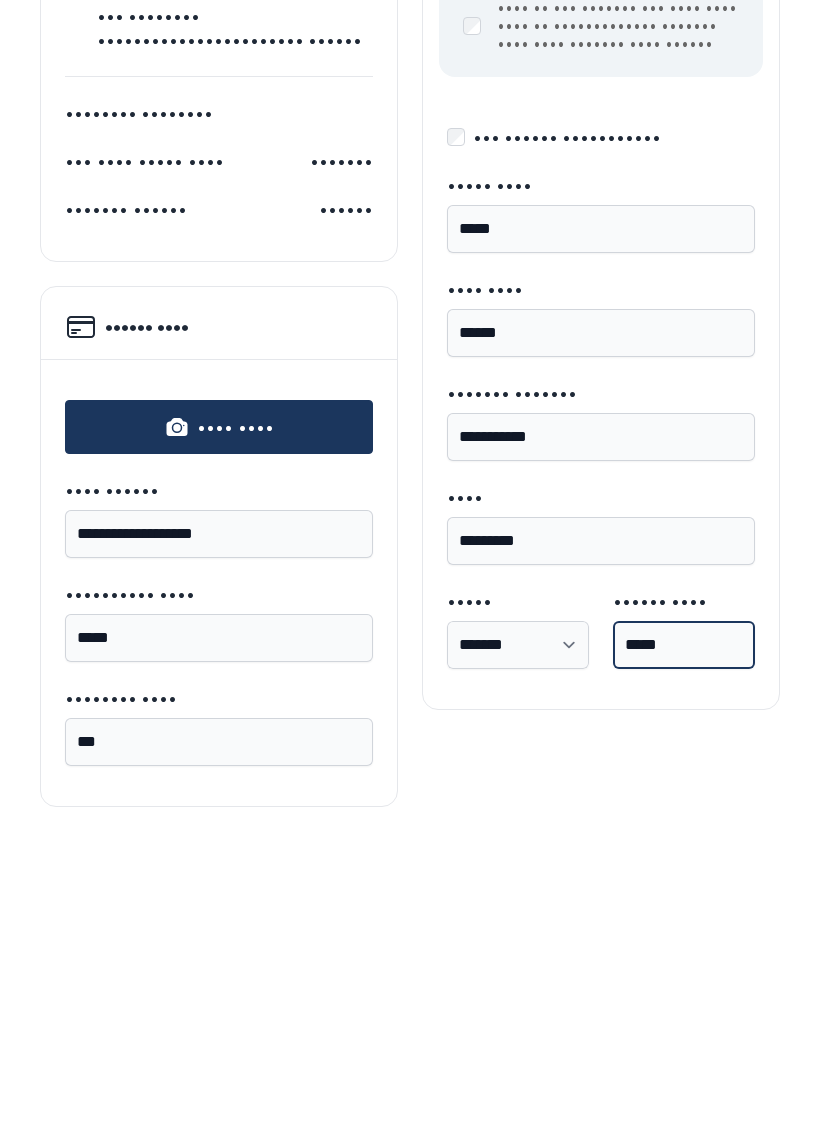 type on "•••••" 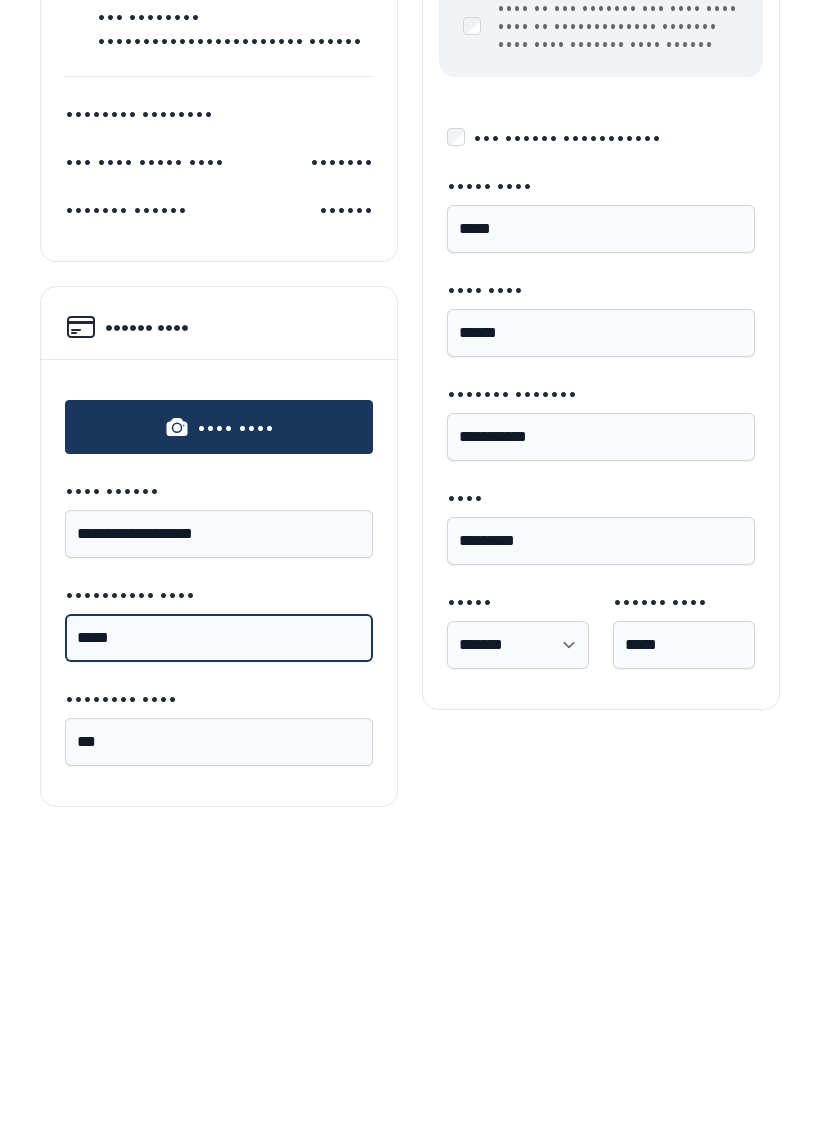 type on "•••••" 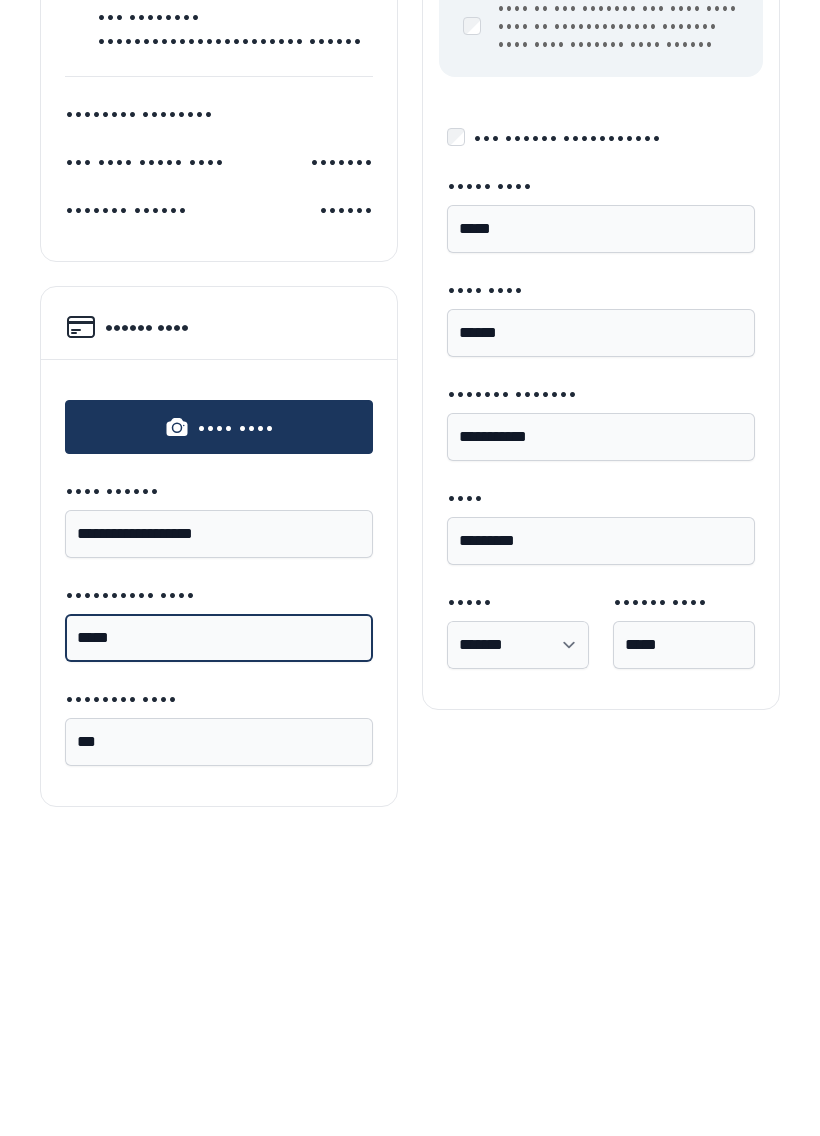 click on "••• •••••••" at bounding box center [713, 231] 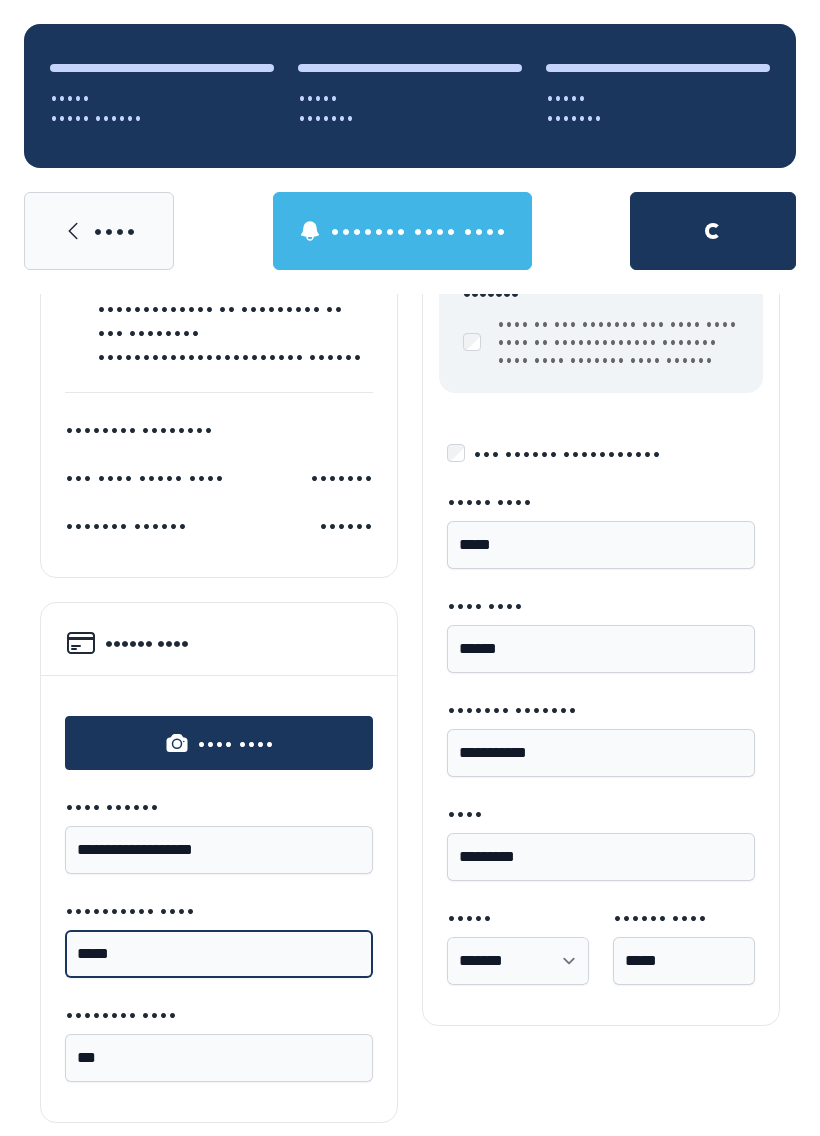 scroll, scrollTop: 291, scrollLeft: 0, axis: vertical 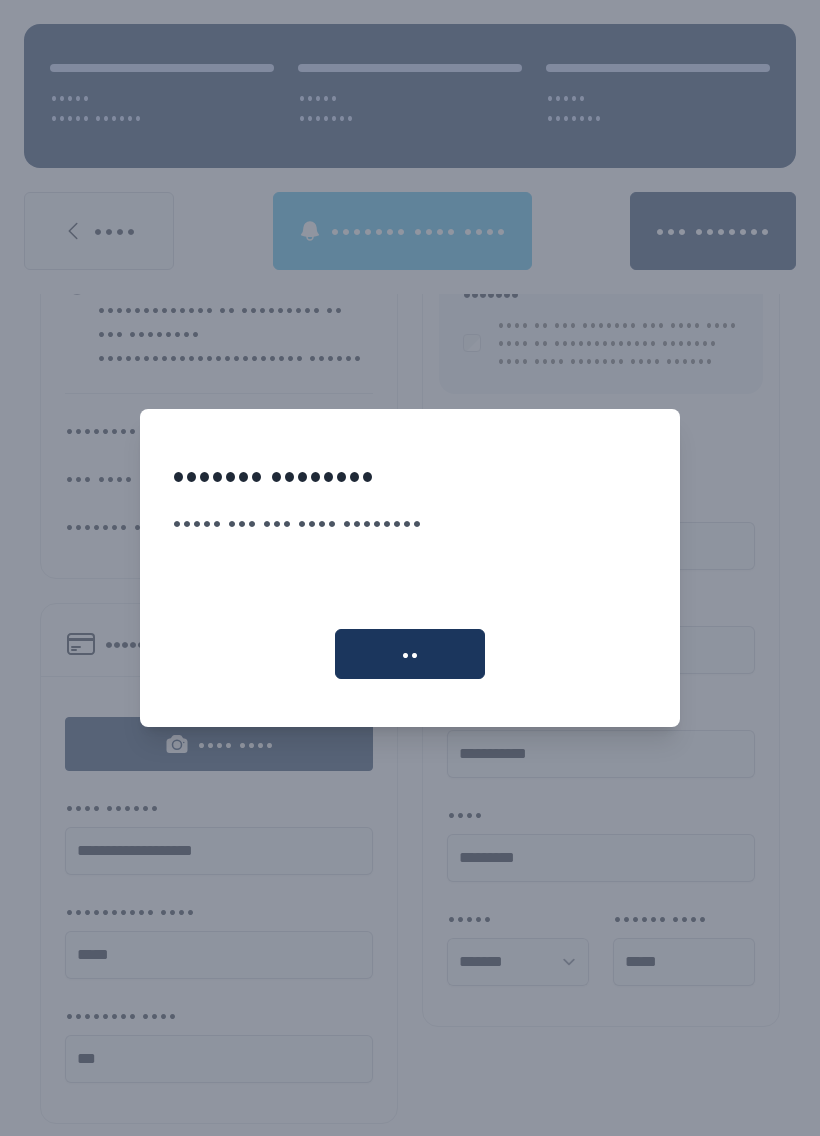 click on "••" at bounding box center (410, 654) 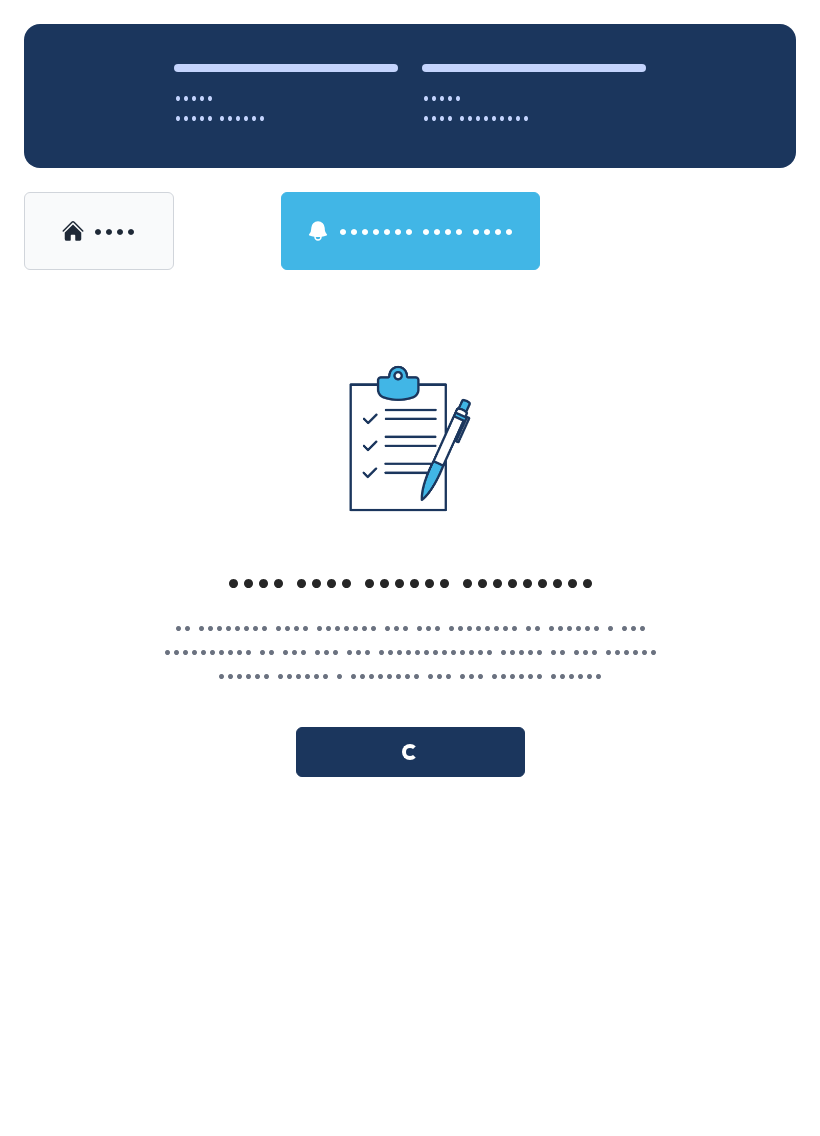 scroll, scrollTop: 0, scrollLeft: 0, axis: both 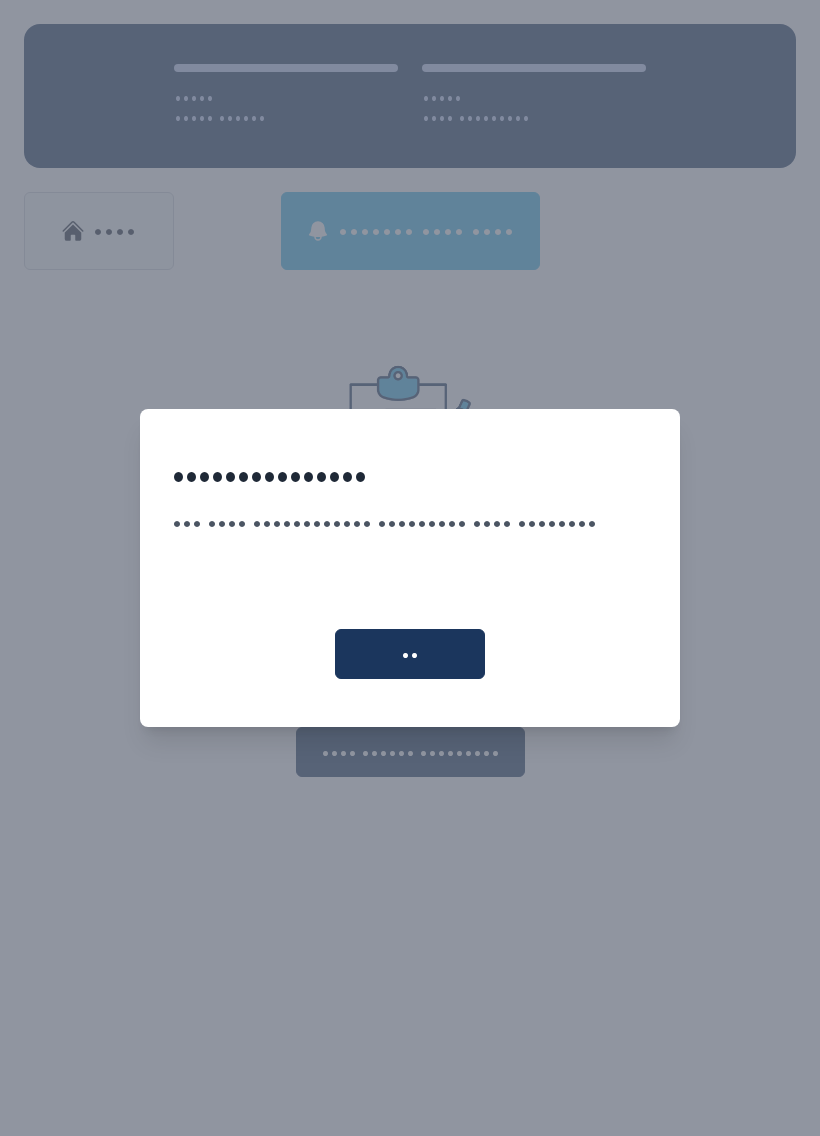 click on "••" at bounding box center [410, 654] 